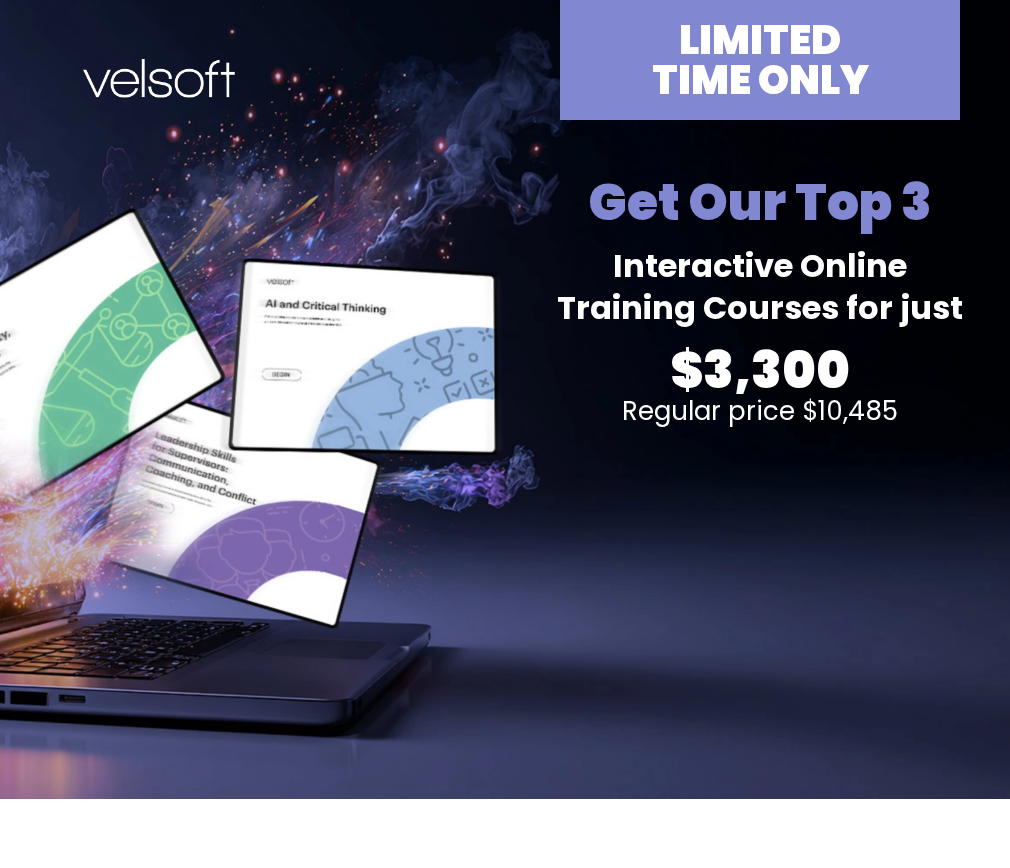 scroll, scrollTop: 0, scrollLeft: 0, axis: both 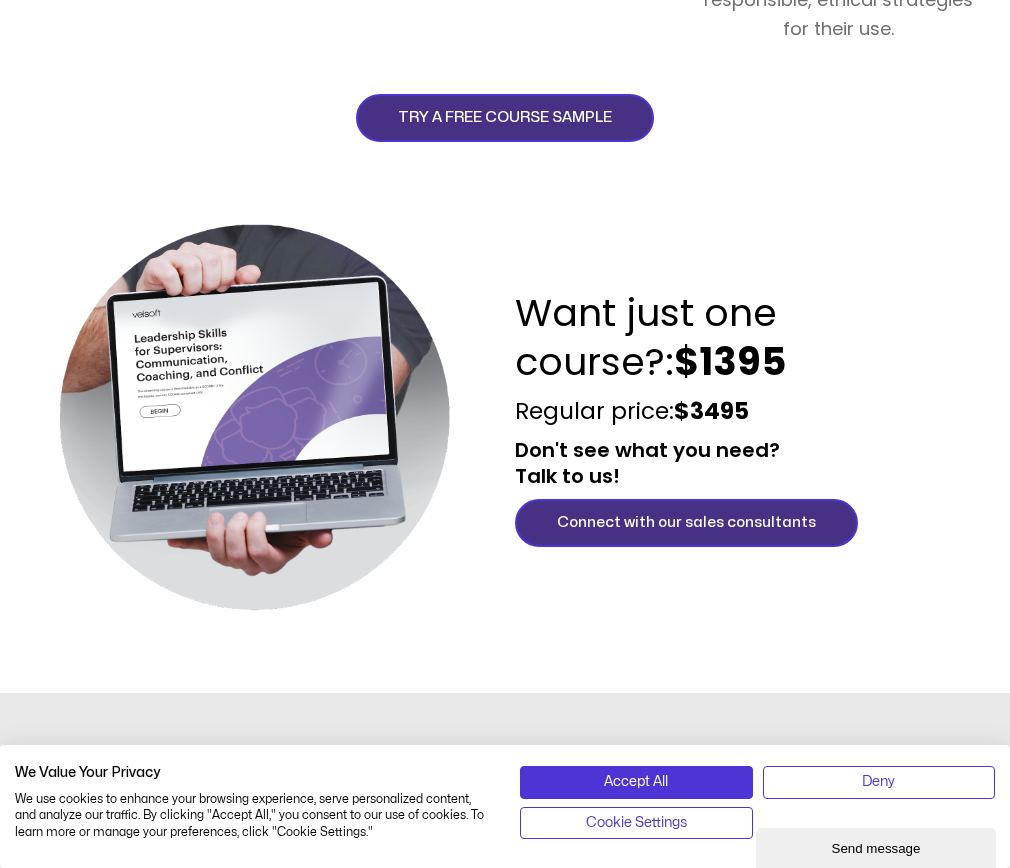 click on "TRY A FREE COURSE SAMPLE" at bounding box center (505, 118) 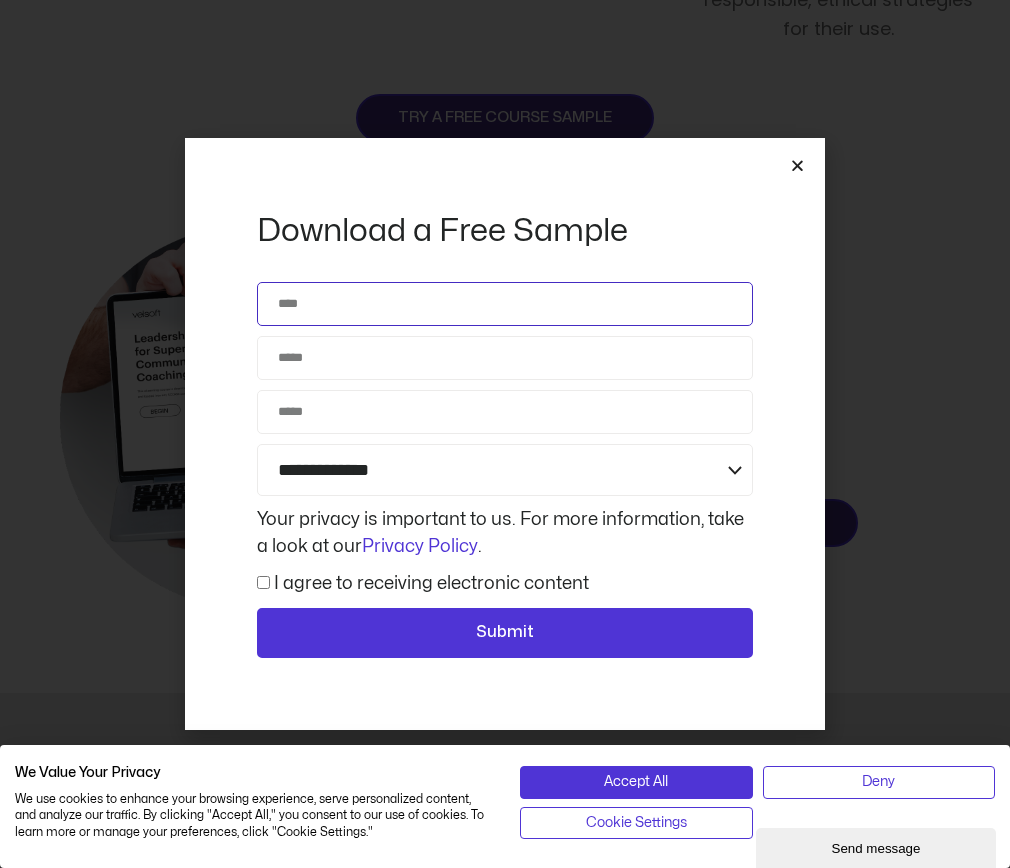click on "Name" at bounding box center (505, 304) 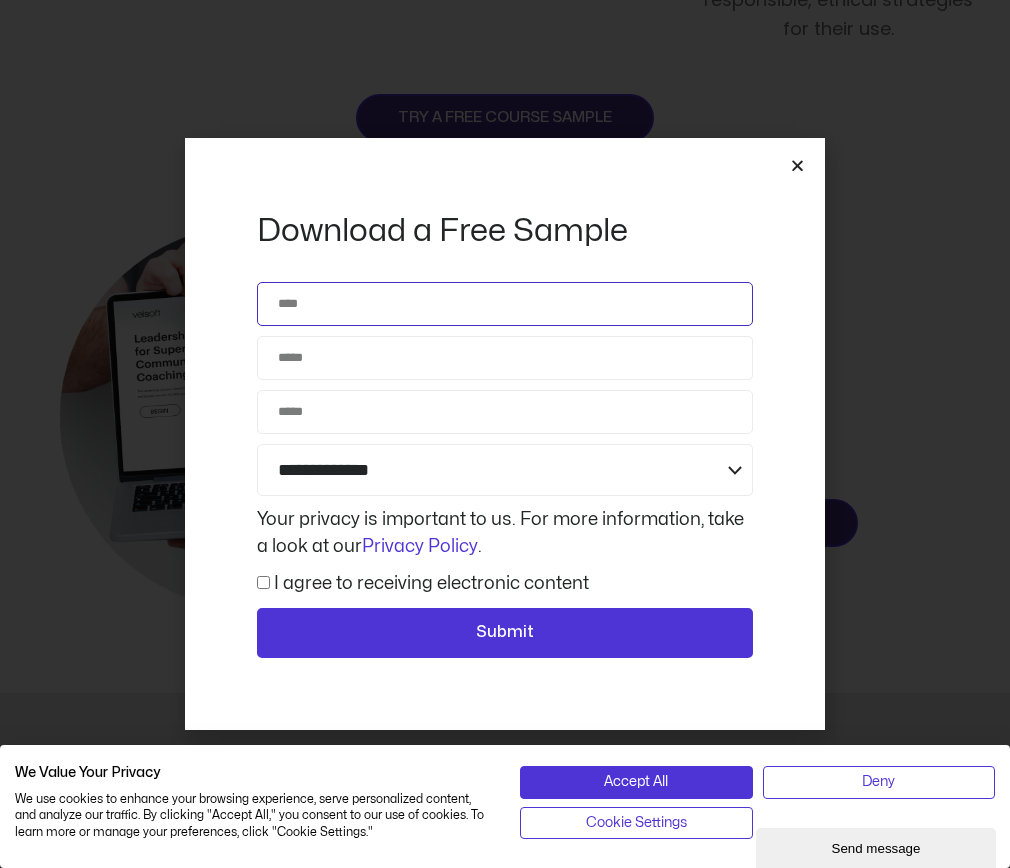 type on "**********" 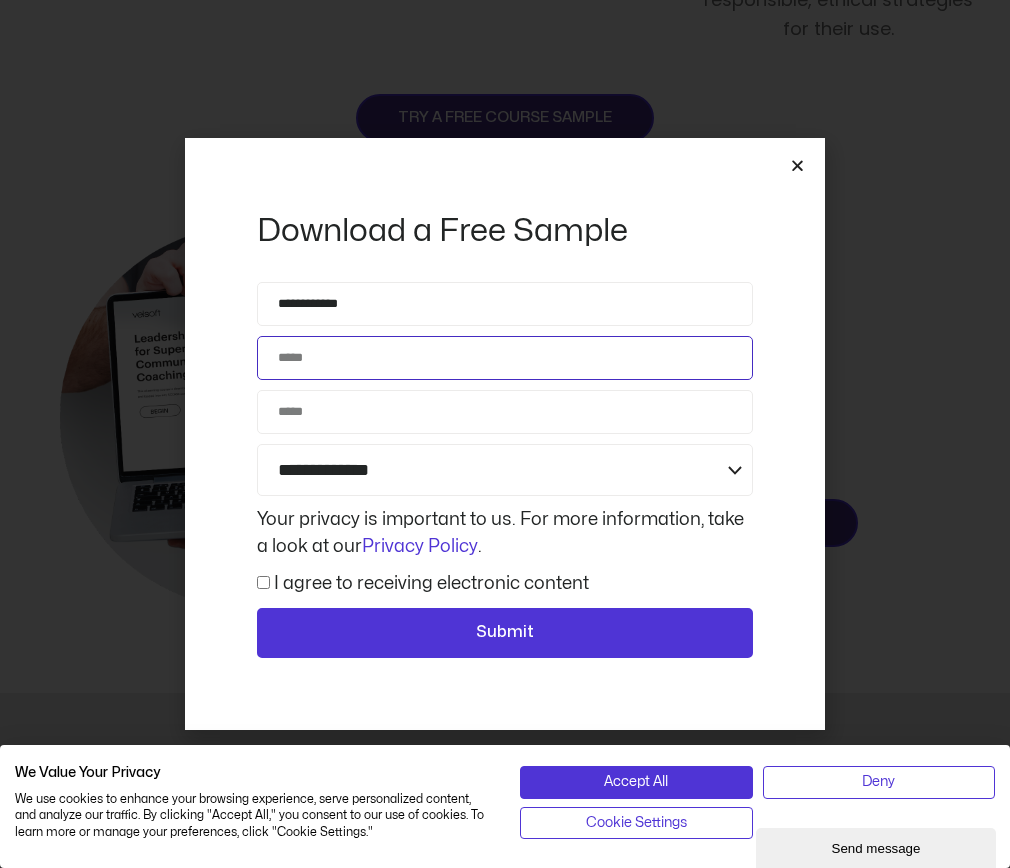 type on "**********" 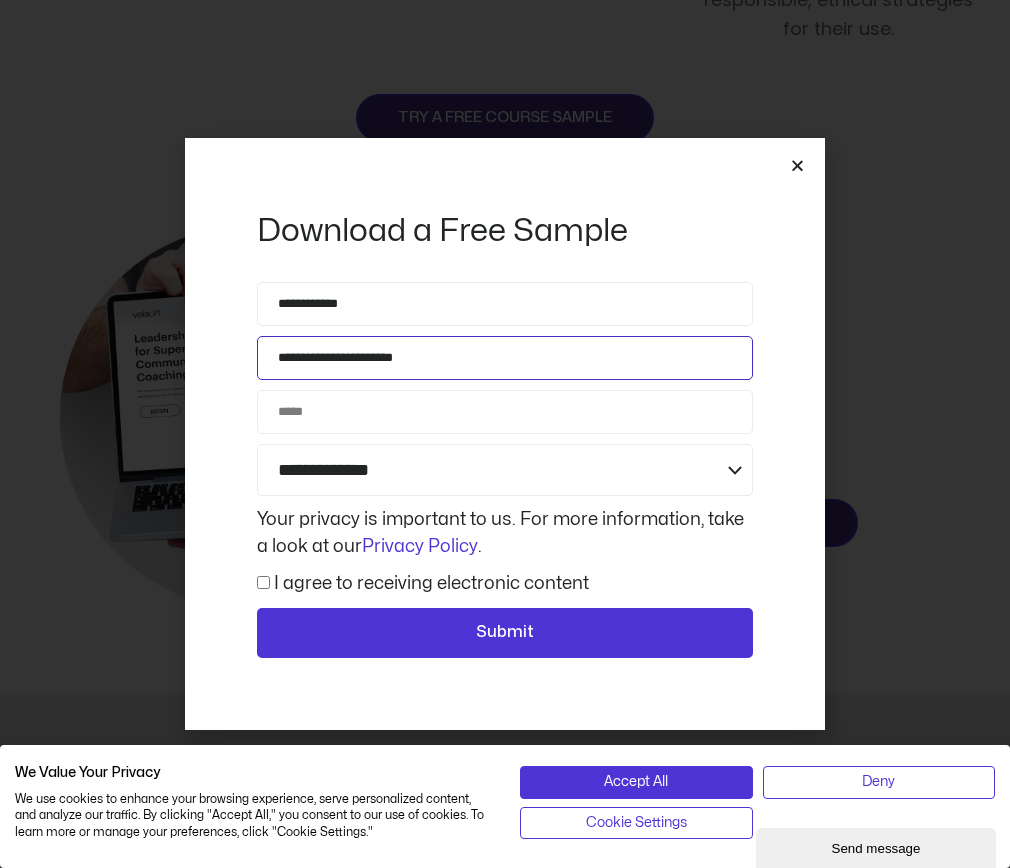 type on "**********" 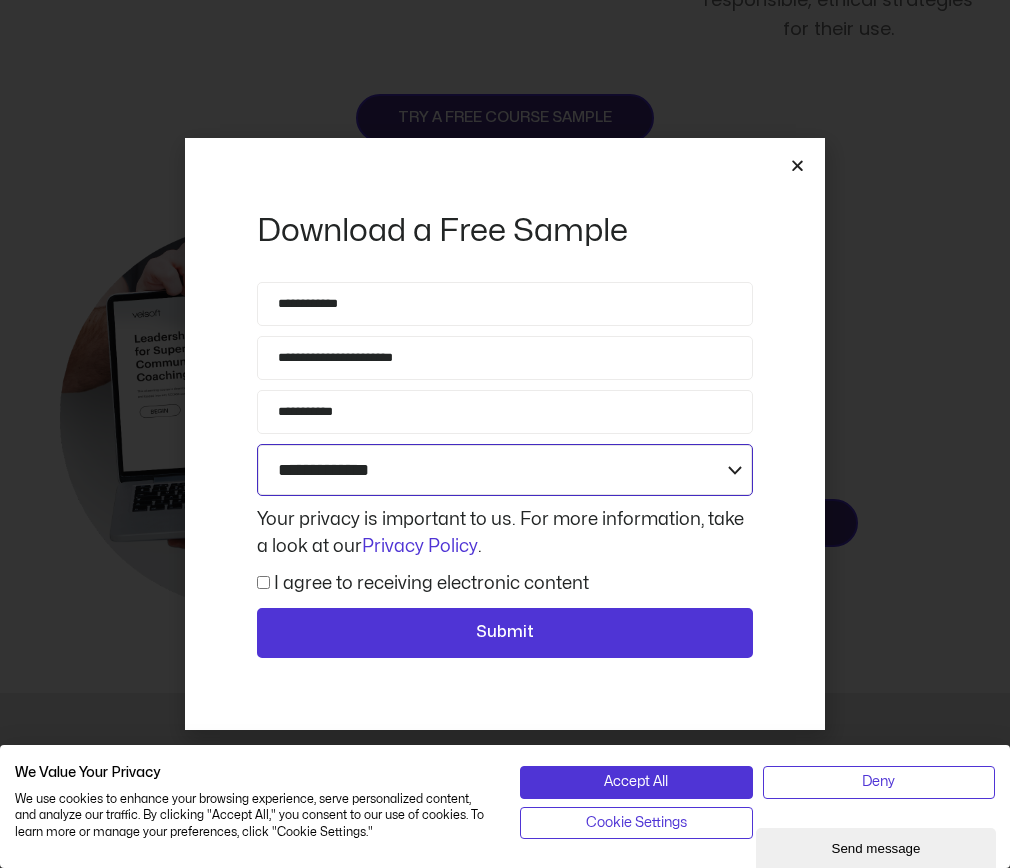 click on "**********" at bounding box center (505, 470) 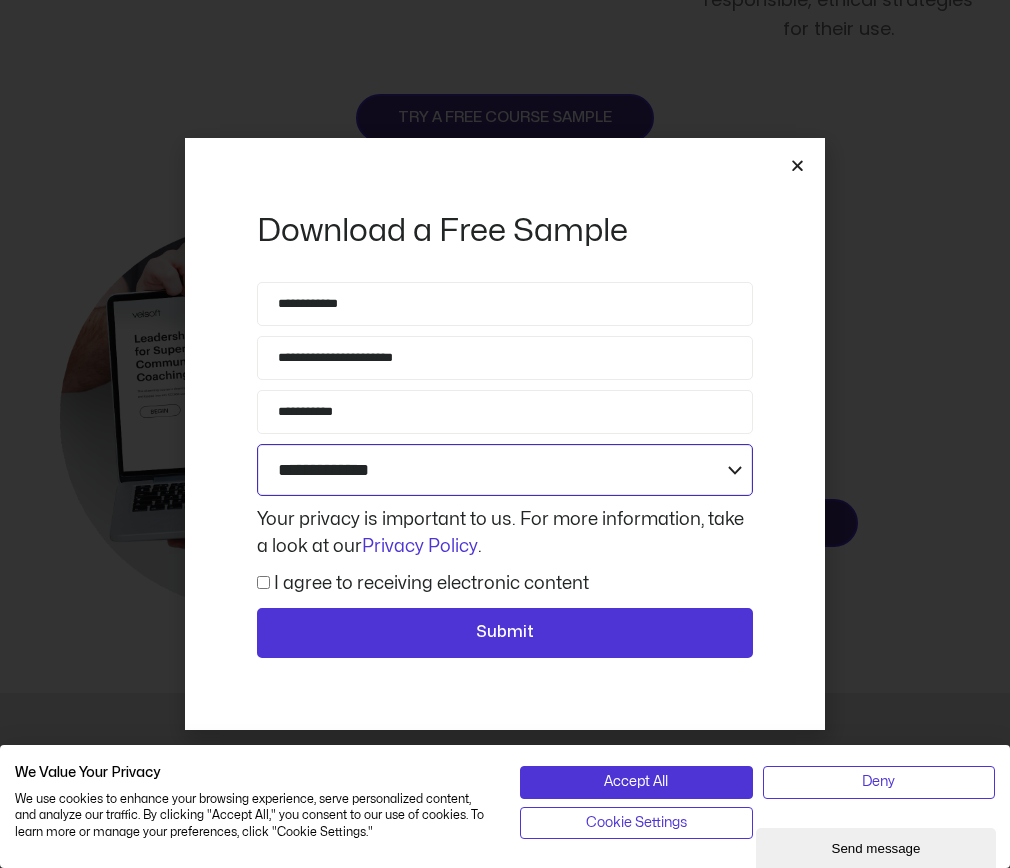select on "**********" 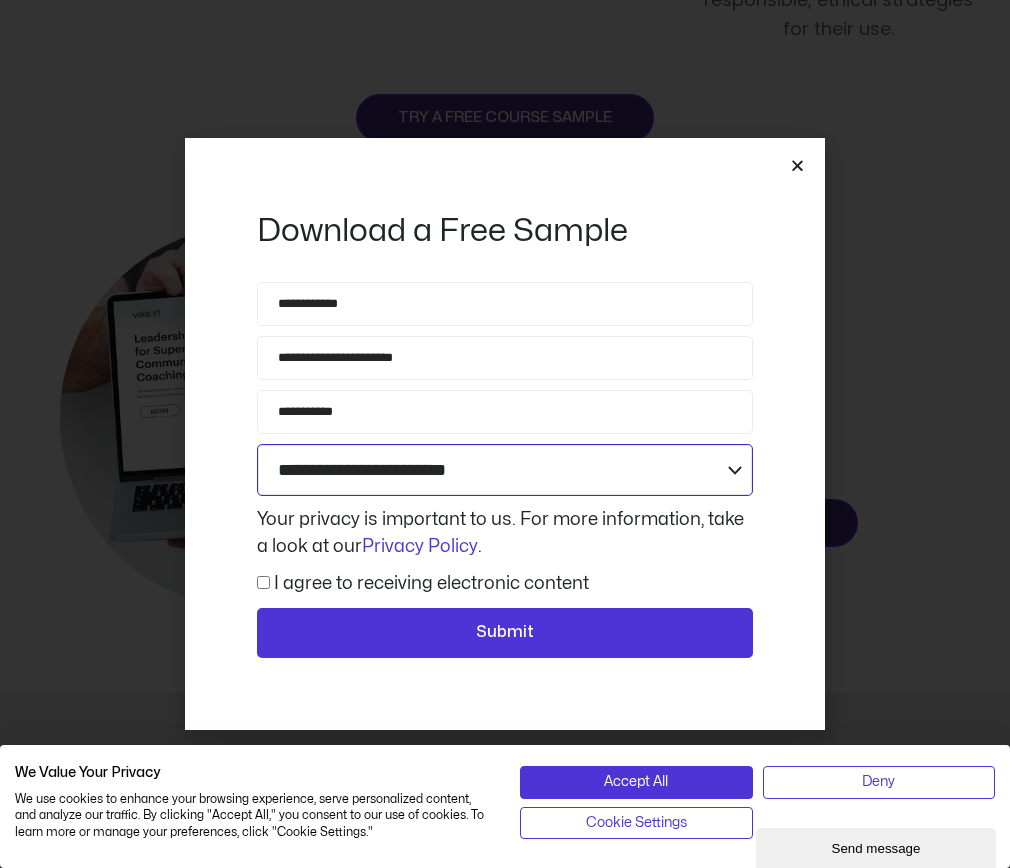 click on "**********" at bounding box center (505, 470) 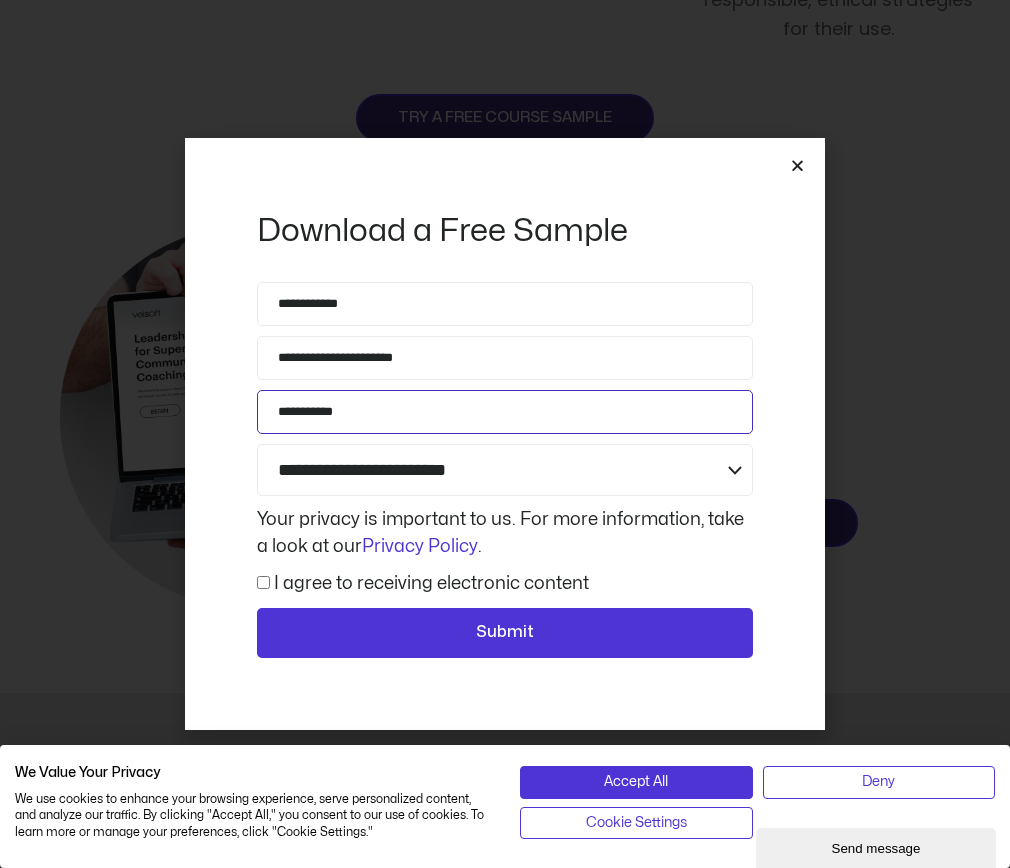 drag, startPoint x: 367, startPoint y: 414, endPoint x: 273, endPoint y: 411, distance: 94.04786 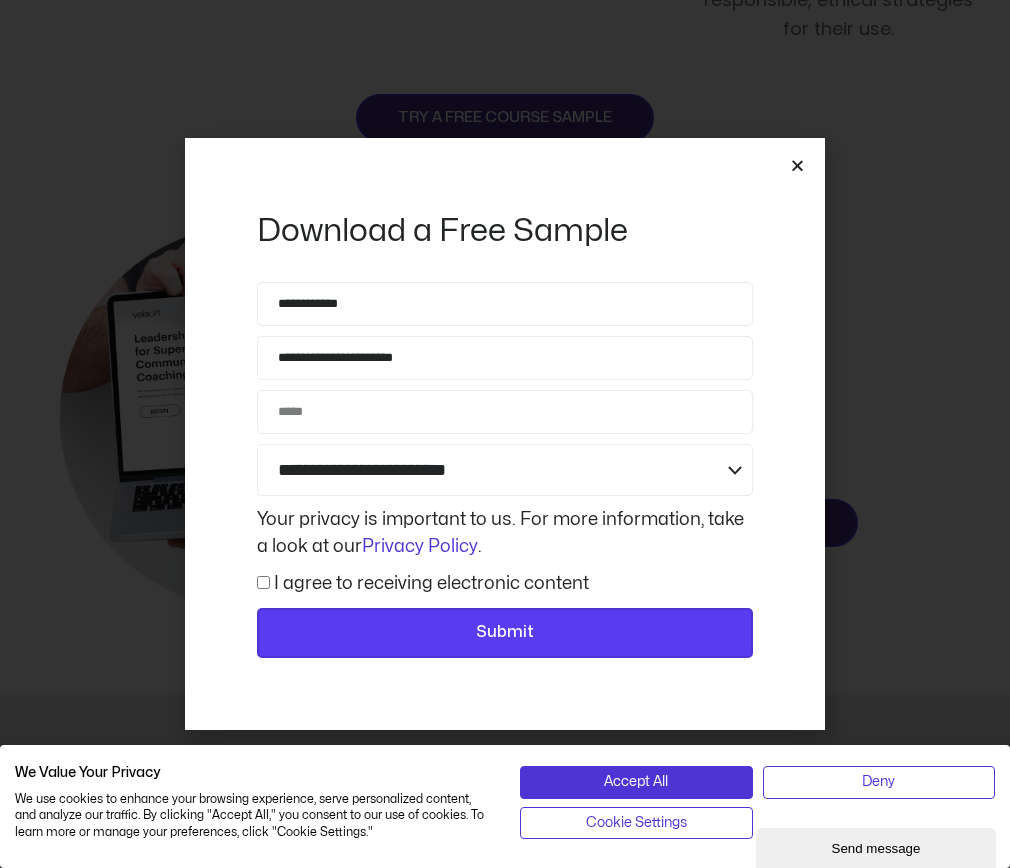 click on "**********" at bounding box center [505, 475] 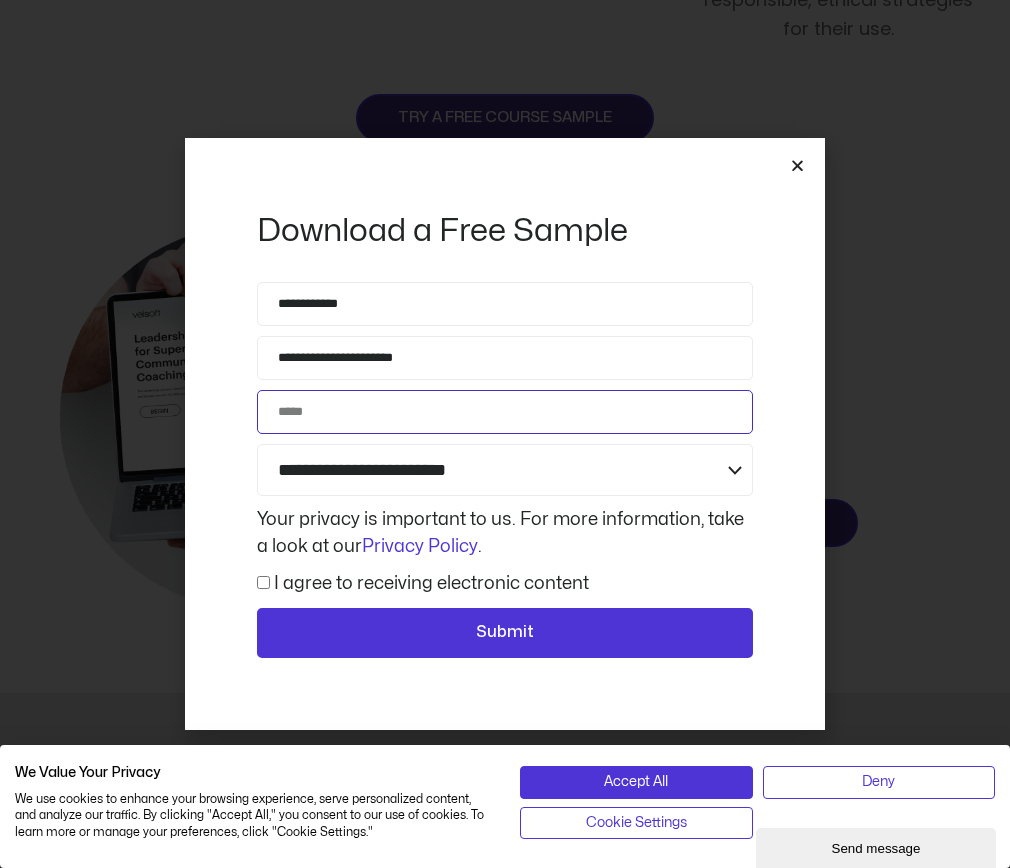 click on "Phone" at bounding box center [505, 412] 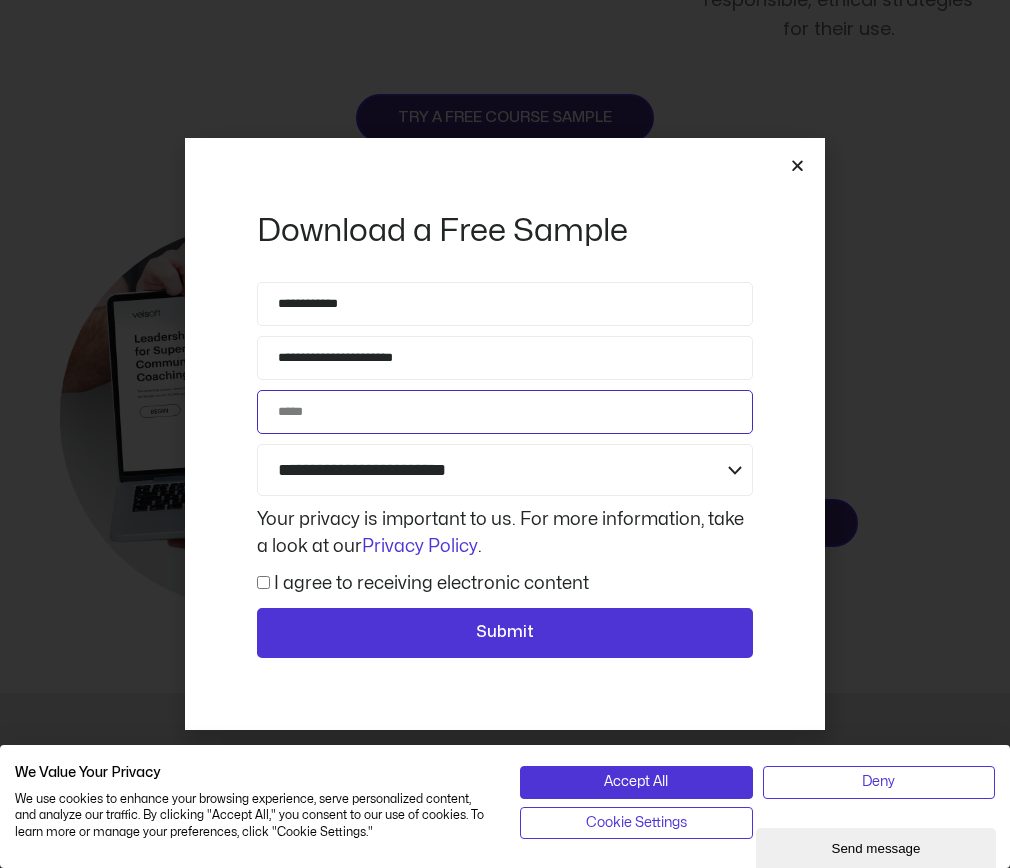 type on "**********" 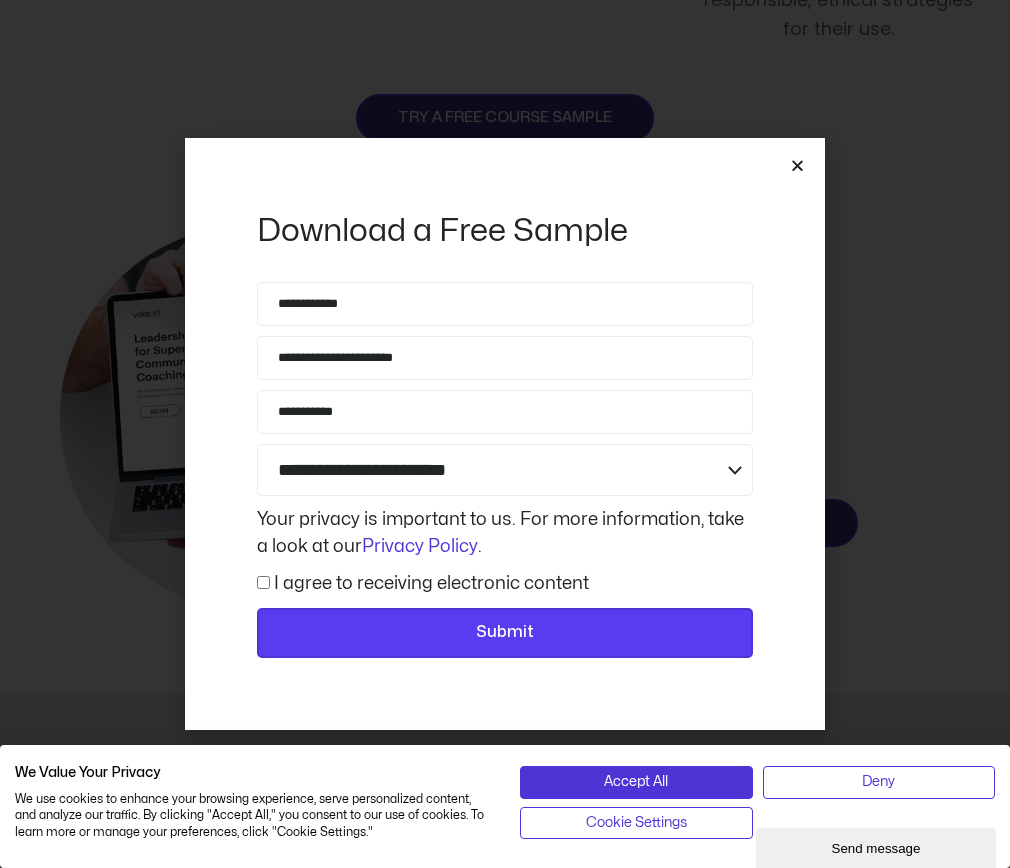 click on "Submit" at bounding box center [505, 633] 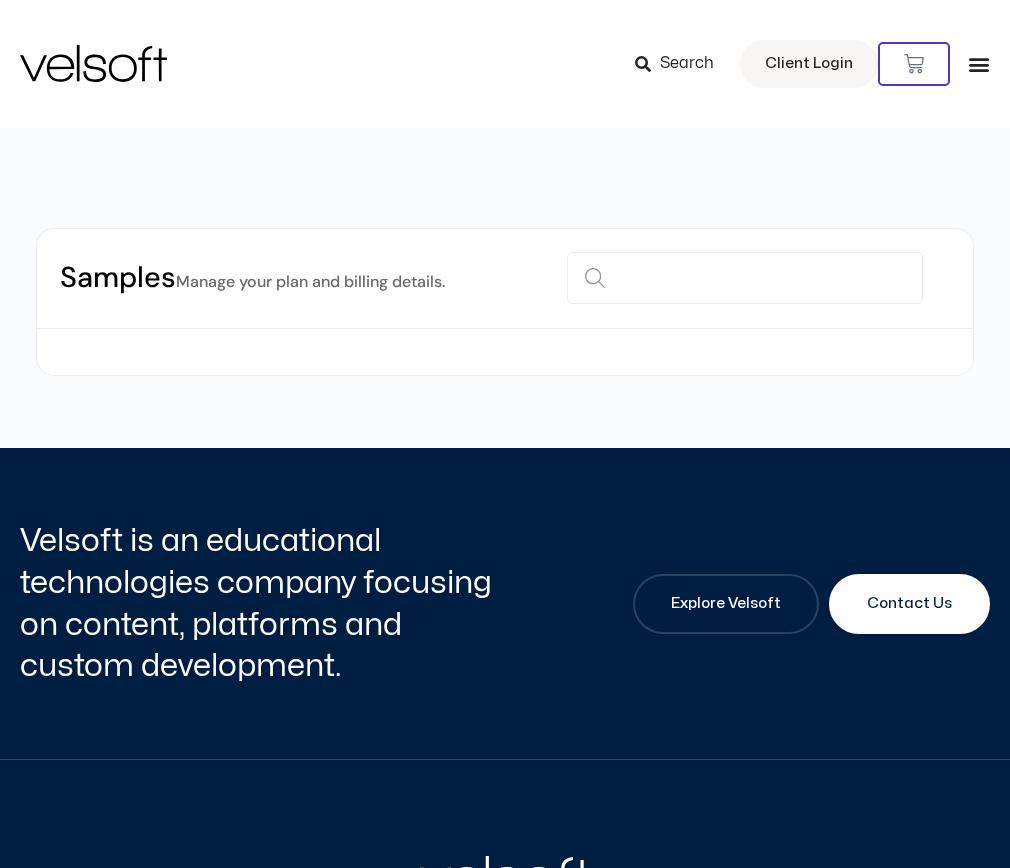 scroll, scrollTop: 0, scrollLeft: 0, axis: both 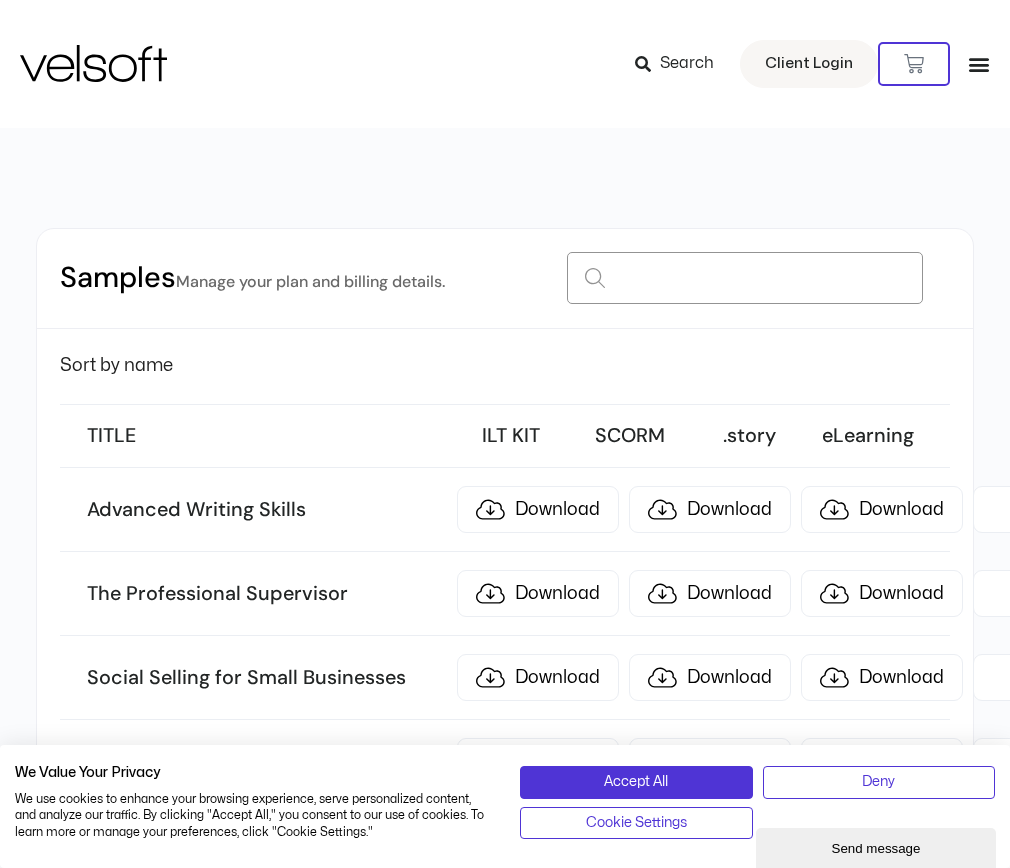 click at bounding box center [745, 278] 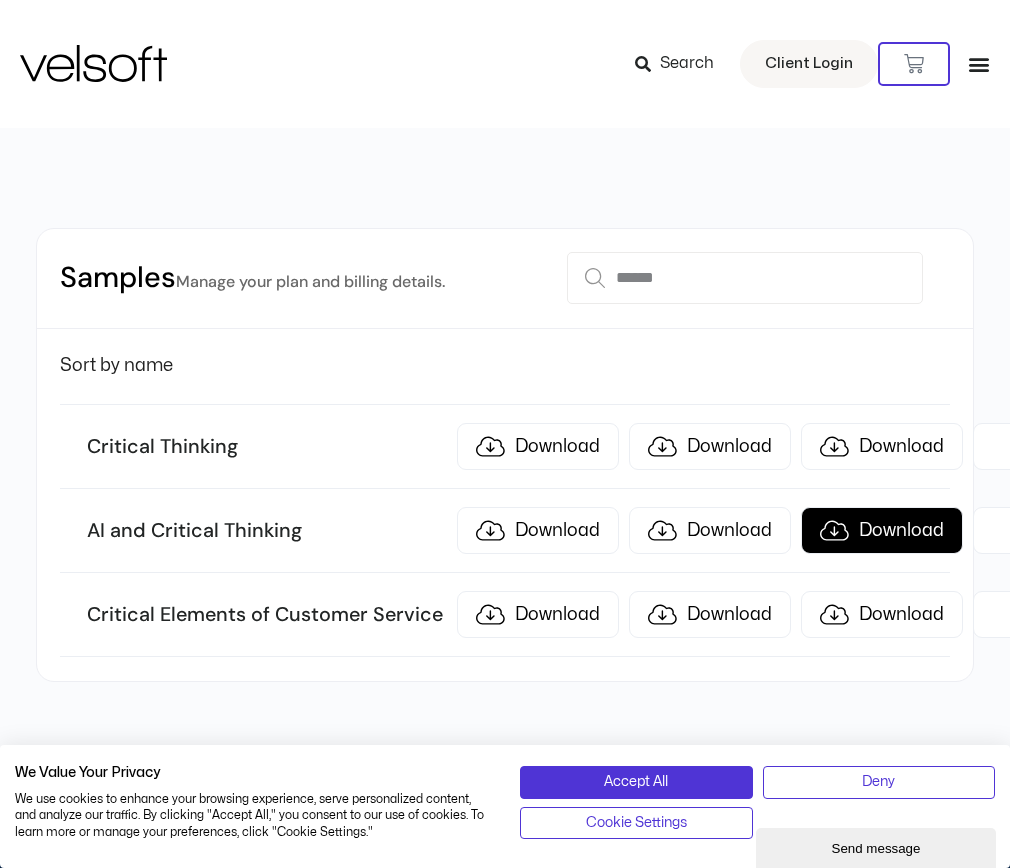 click on "Download" at bounding box center [882, 530] 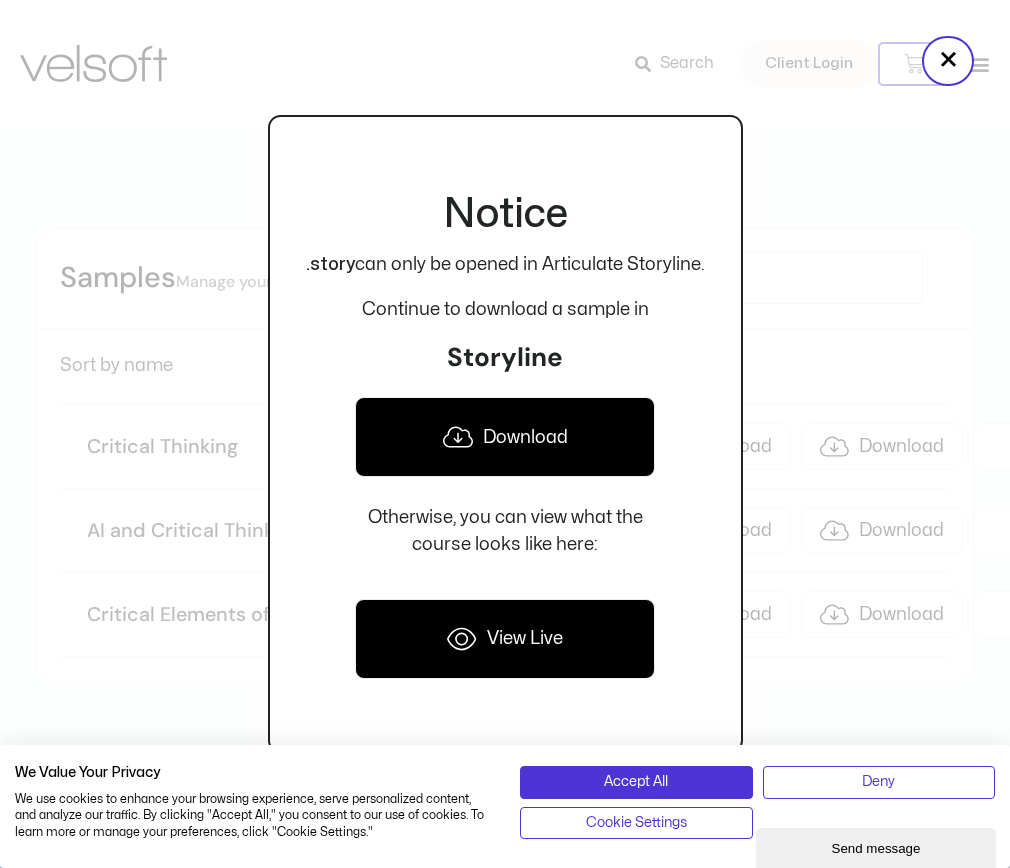 click on "View Live" at bounding box center [504, 639] 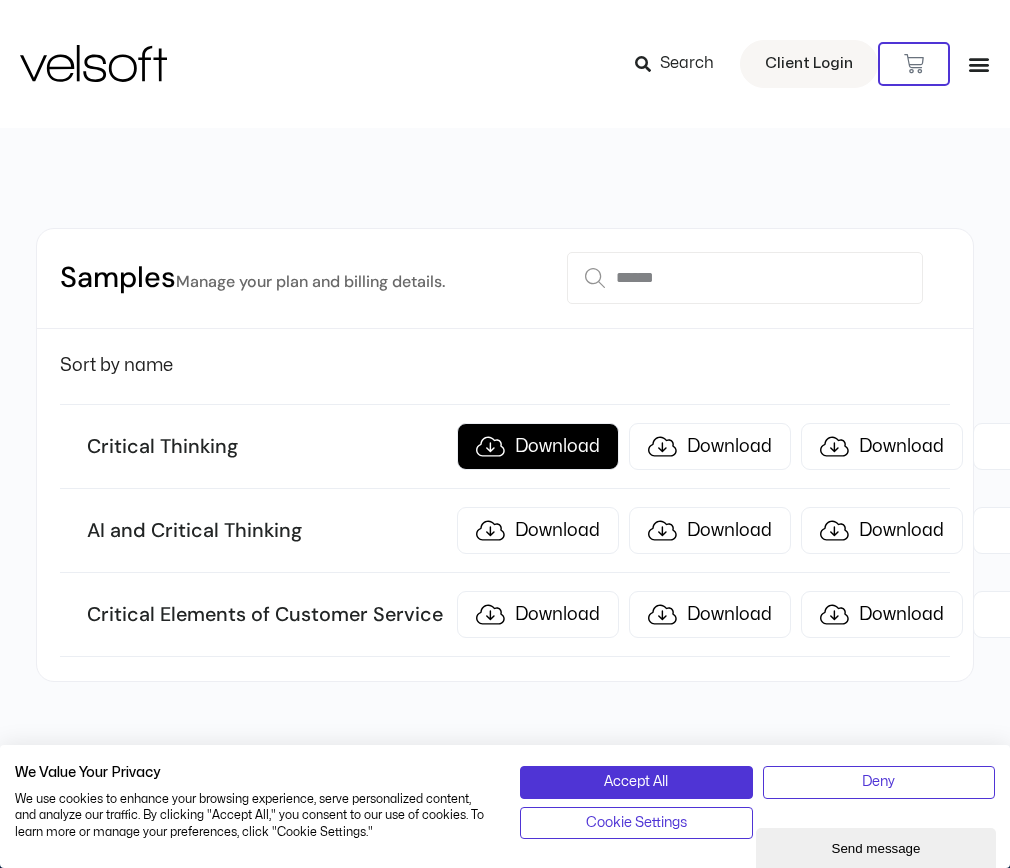 click on "Download" at bounding box center (538, 446) 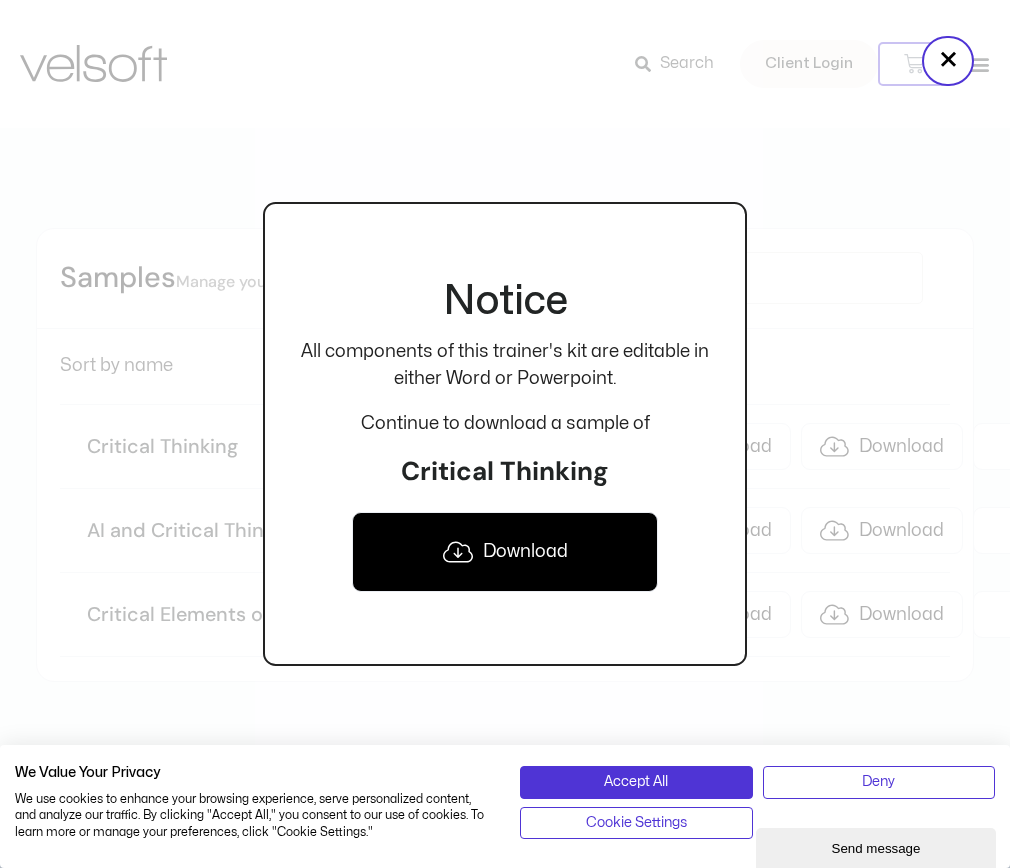 click on "Download" at bounding box center [505, 552] 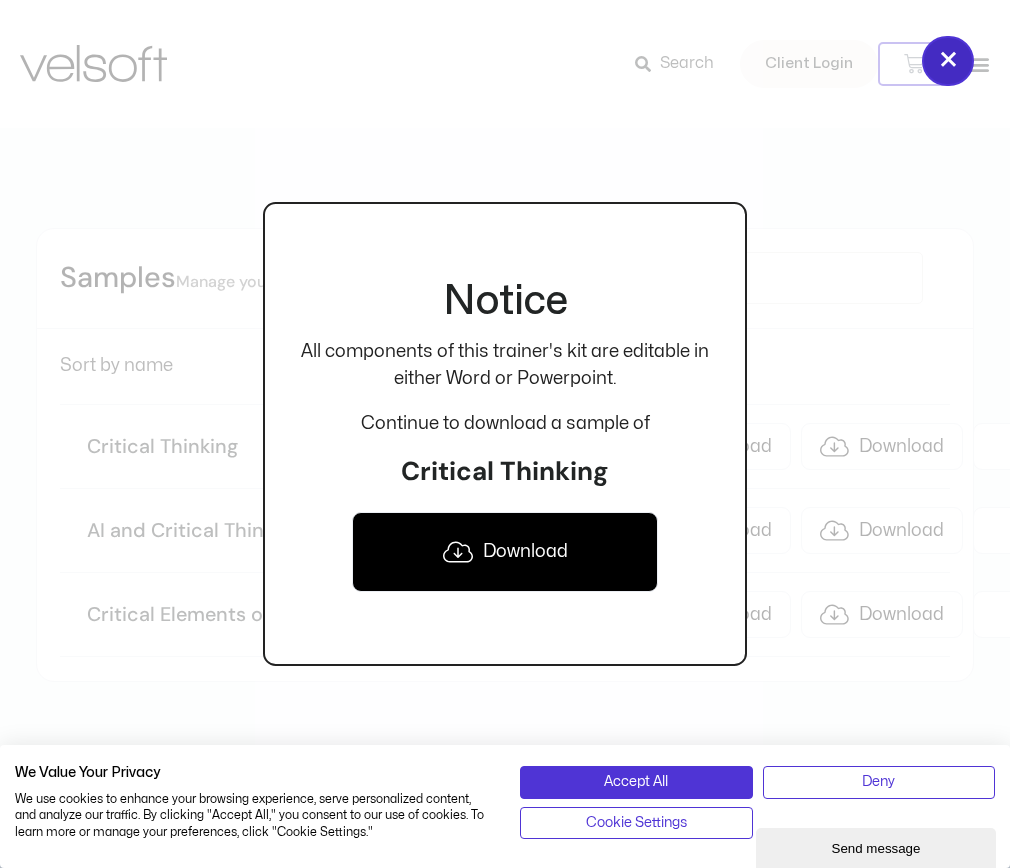 click on "×" at bounding box center (948, 61) 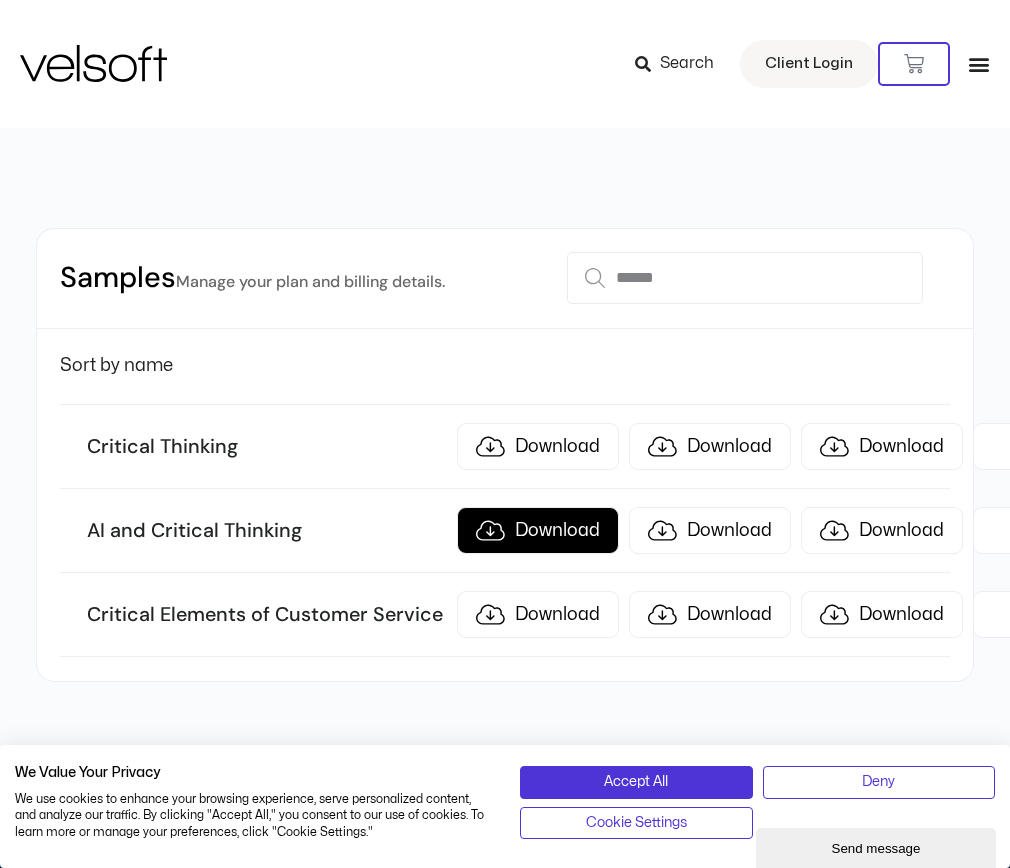 click on "Download" at bounding box center (538, 530) 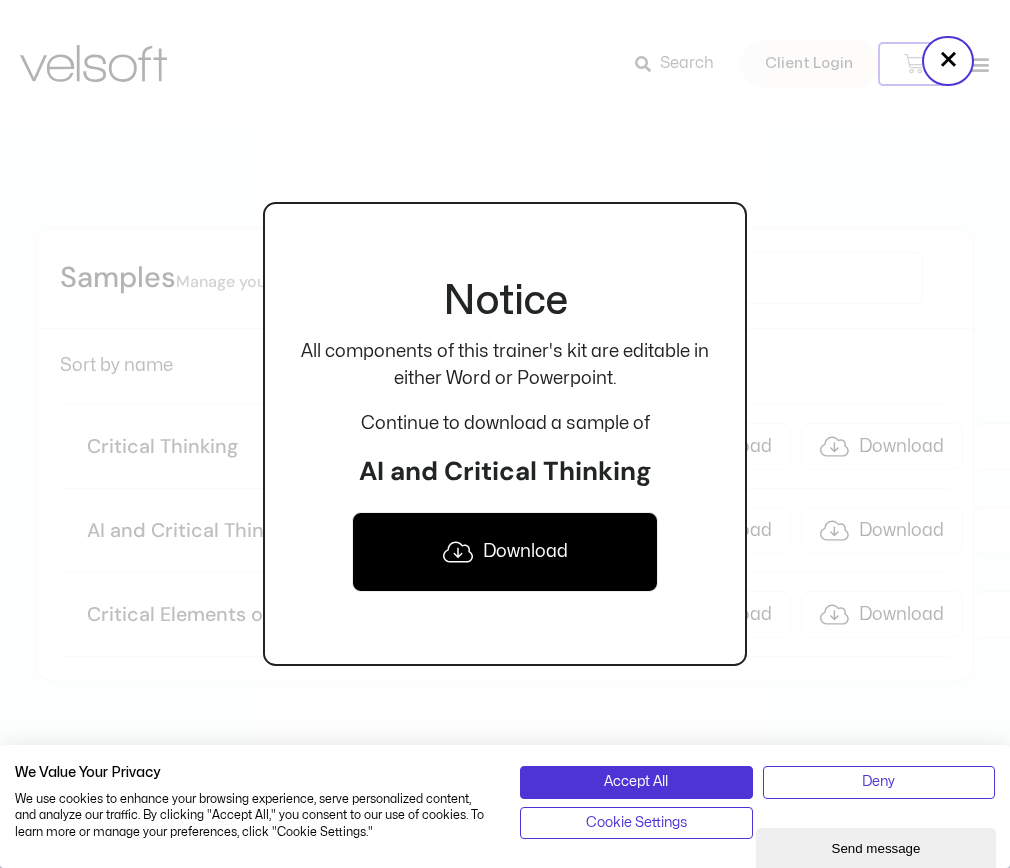 click on "Download" at bounding box center (505, 552) 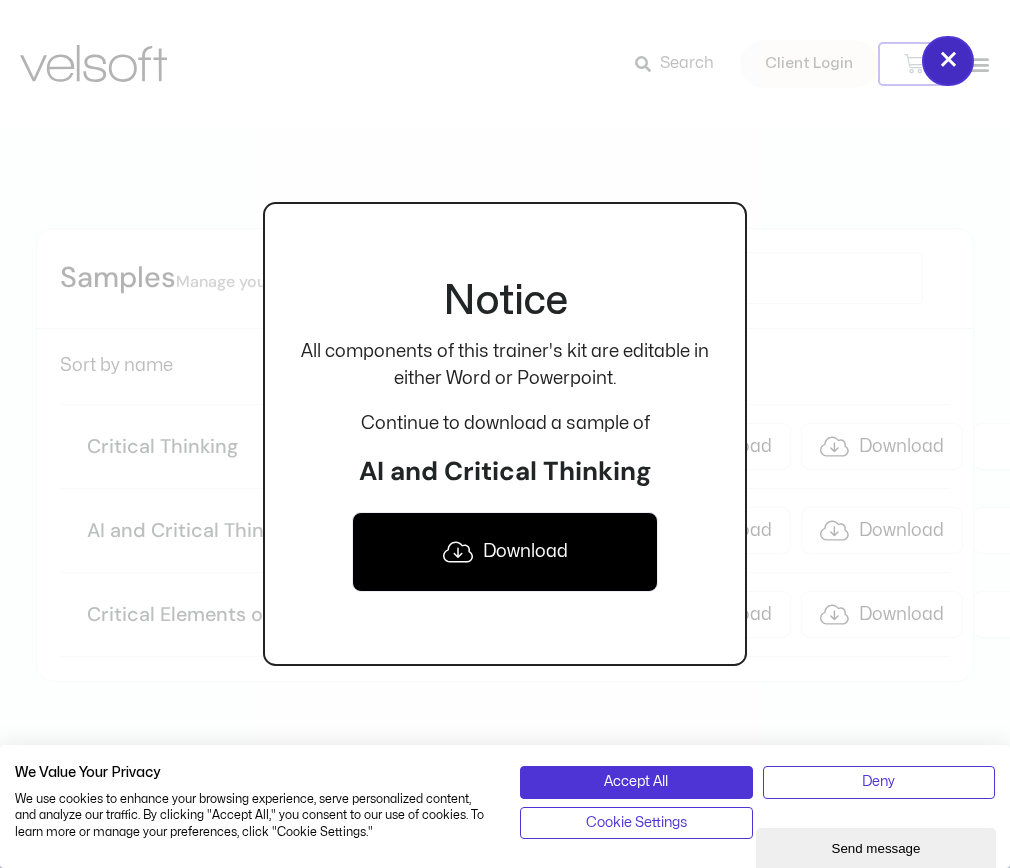 click on "×" at bounding box center [948, 61] 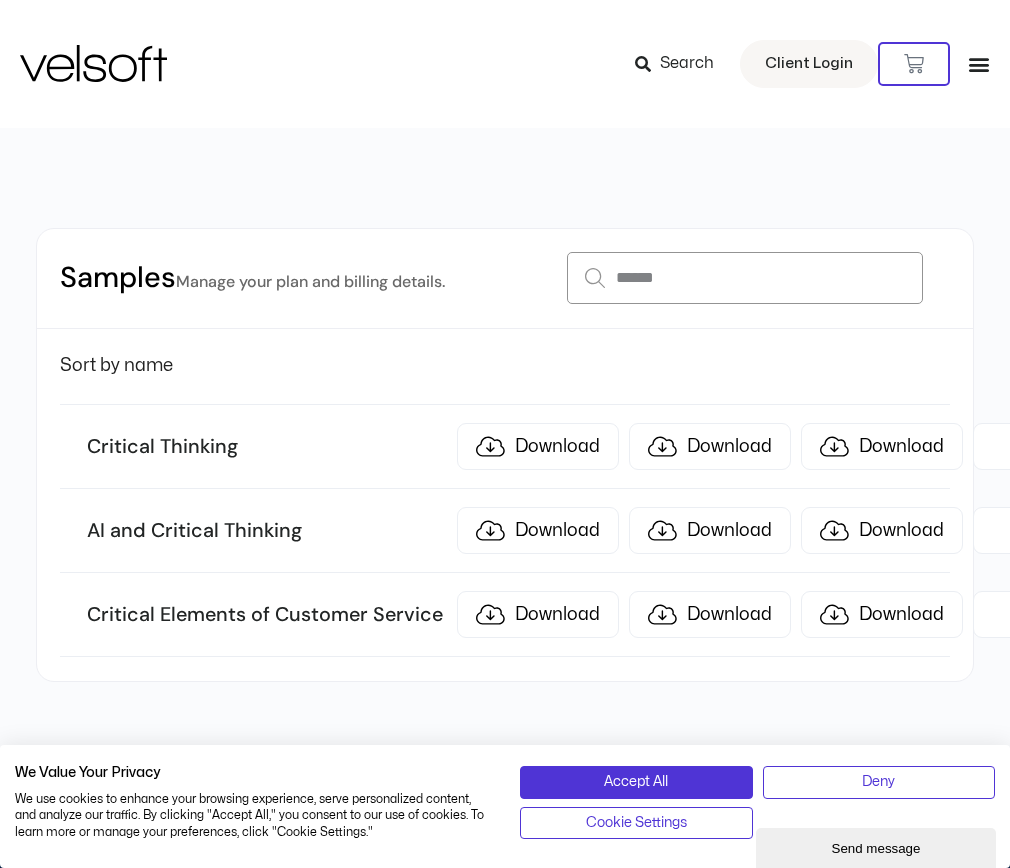 click on "******" at bounding box center (745, 278) 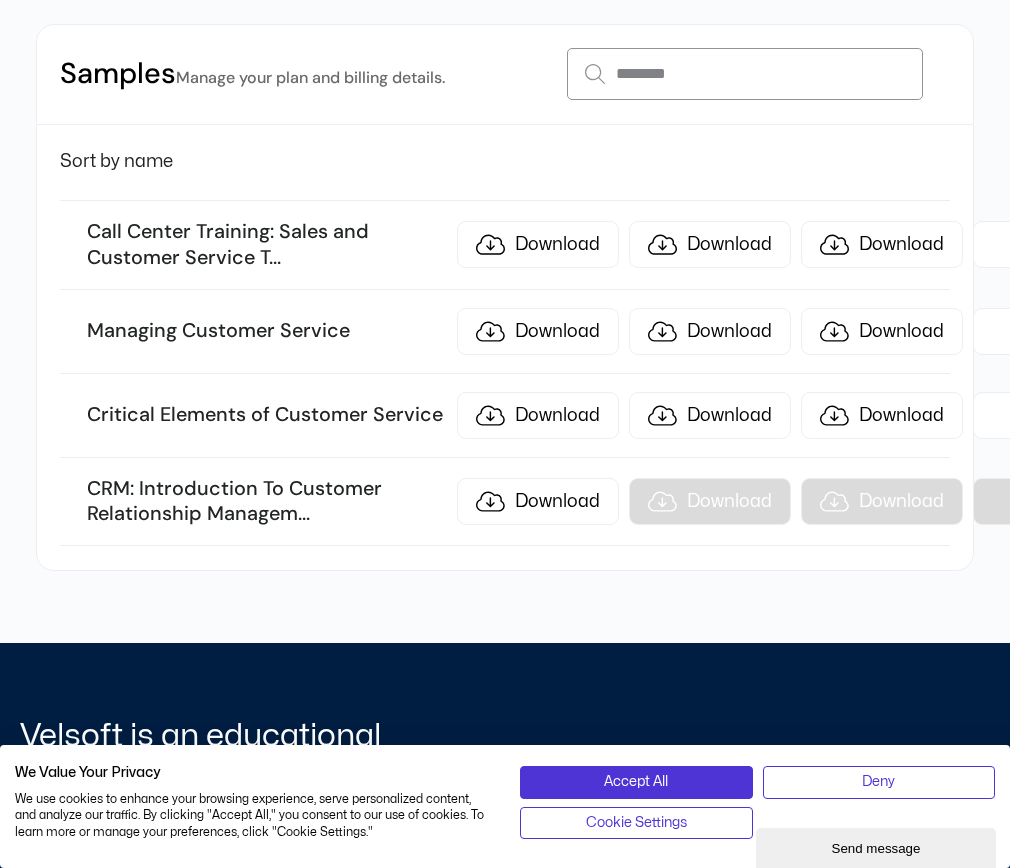 scroll, scrollTop: 188, scrollLeft: 0, axis: vertical 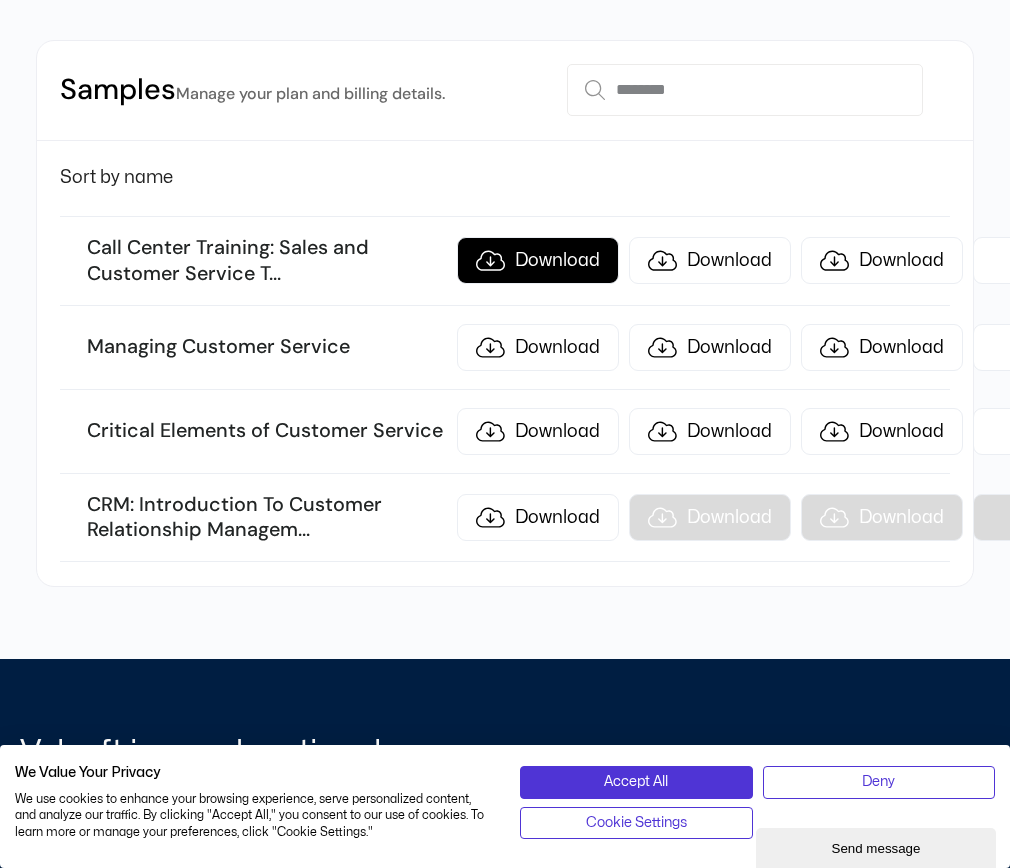 click on "Download" at bounding box center (538, 260) 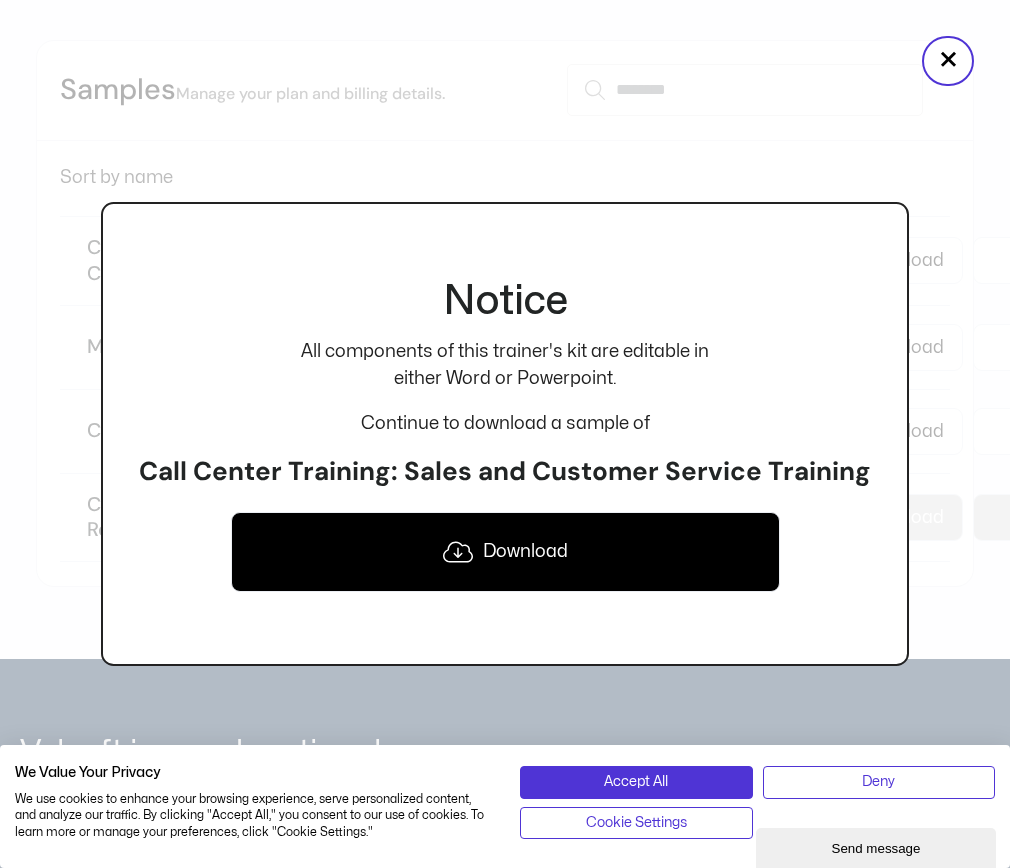 click on "Download" at bounding box center [505, 552] 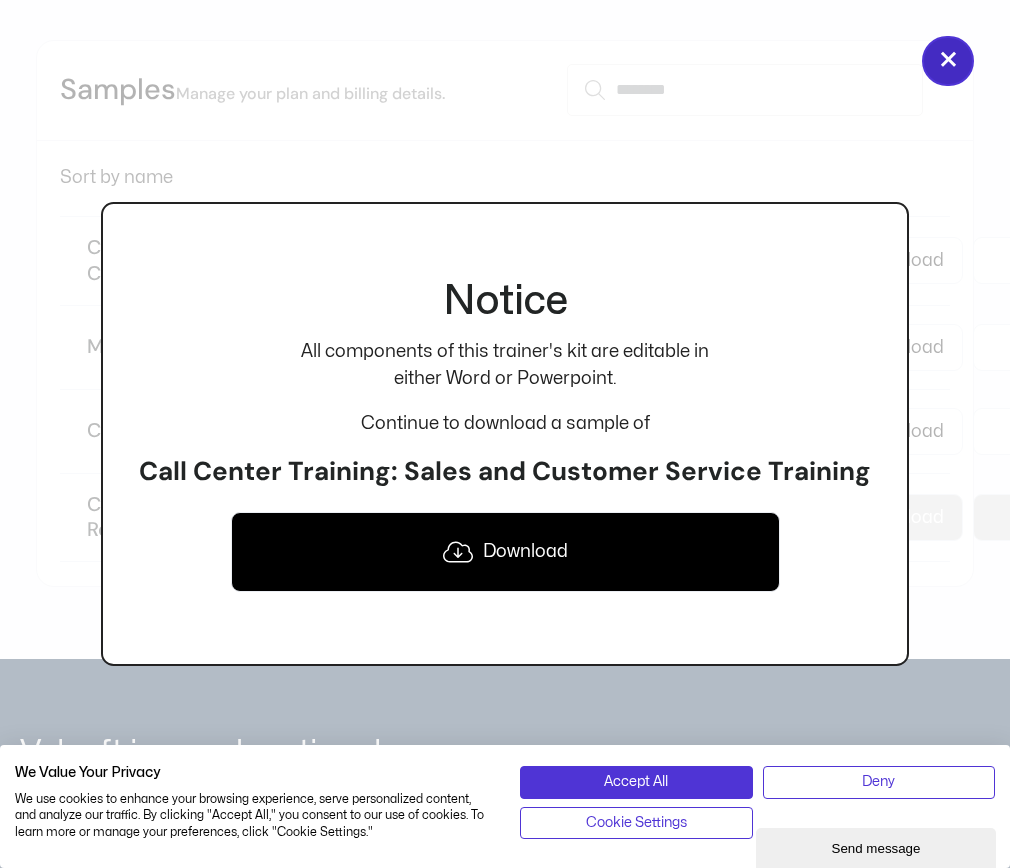 click on "×" at bounding box center [948, 61] 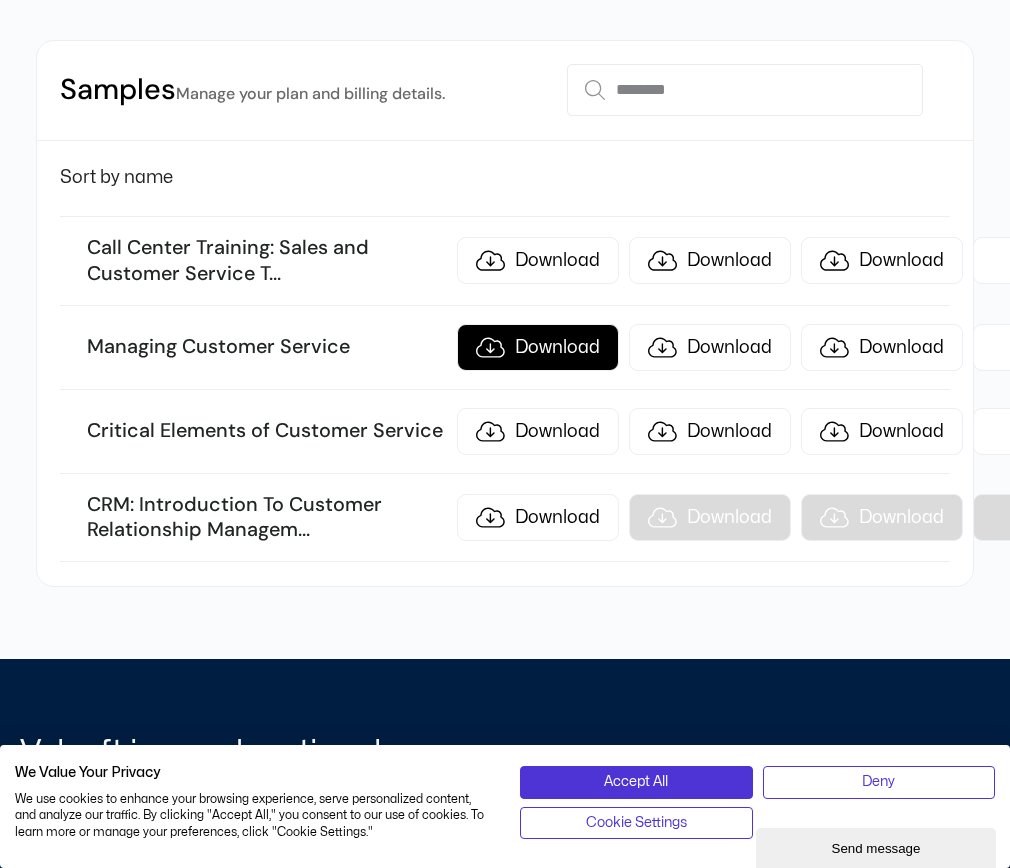 click on "Download" at bounding box center [538, 347] 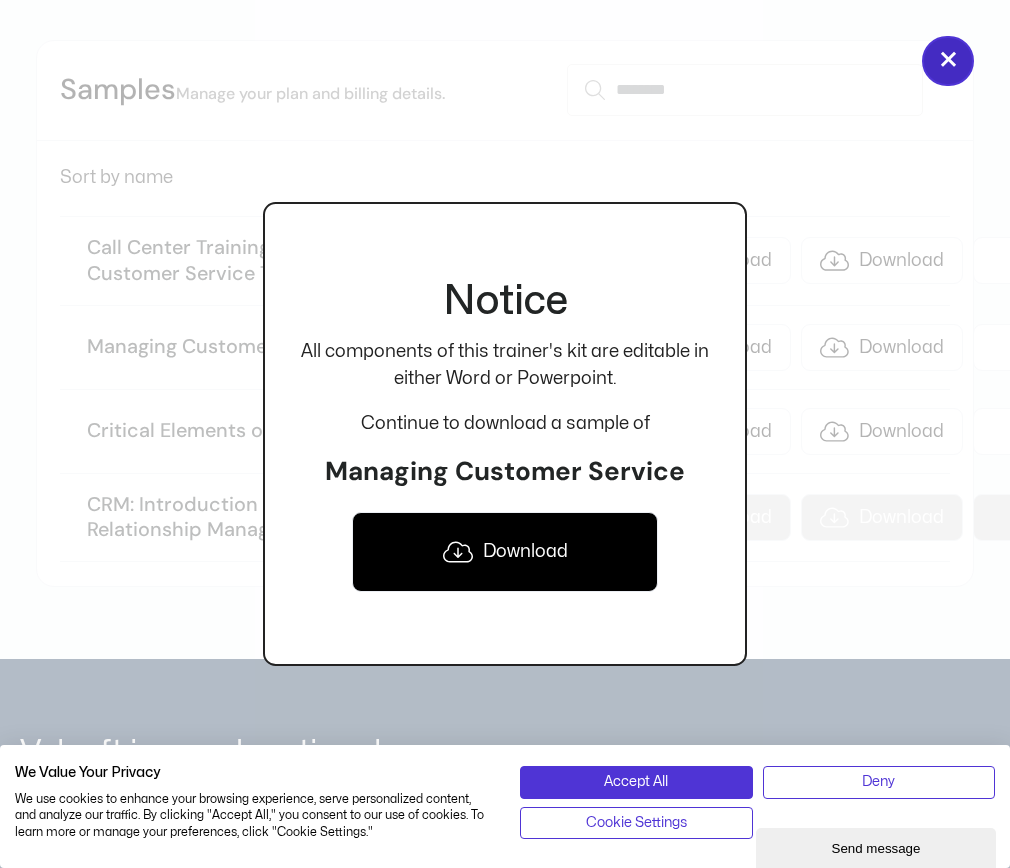 click on "×" at bounding box center (948, 61) 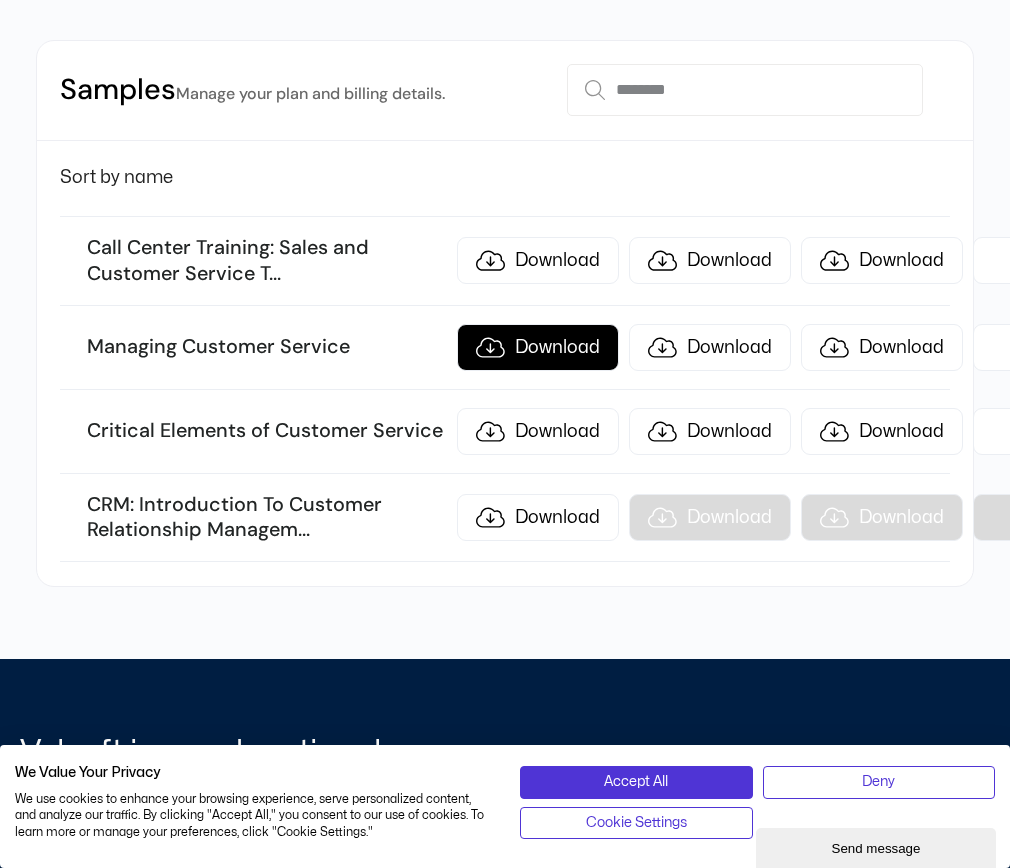 click on "Download" at bounding box center [538, 347] 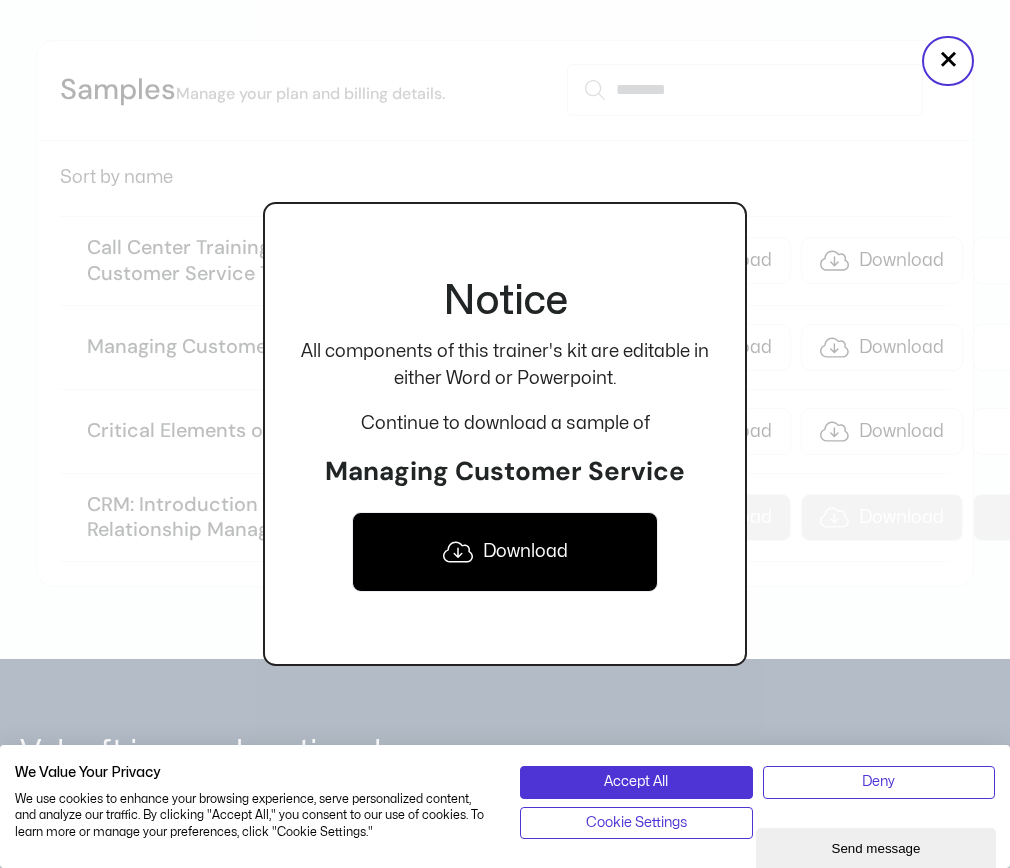 click on "Download" at bounding box center [505, 552] 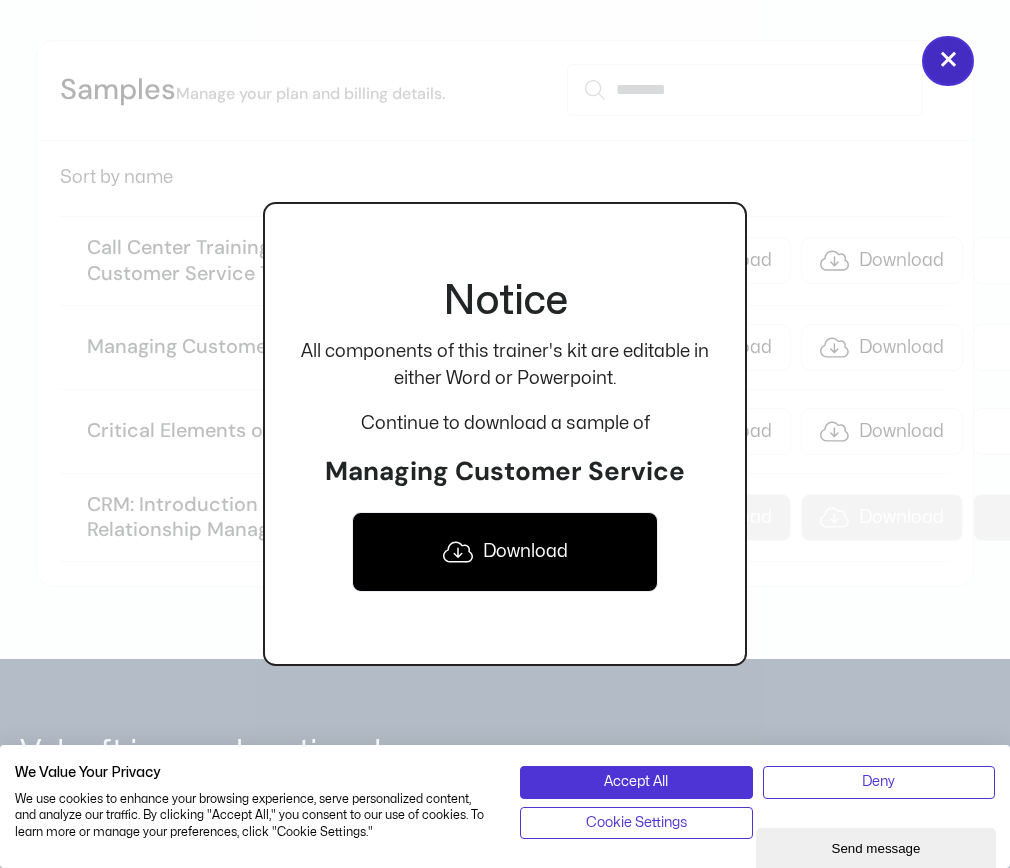 click on "×" at bounding box center (948, 61) 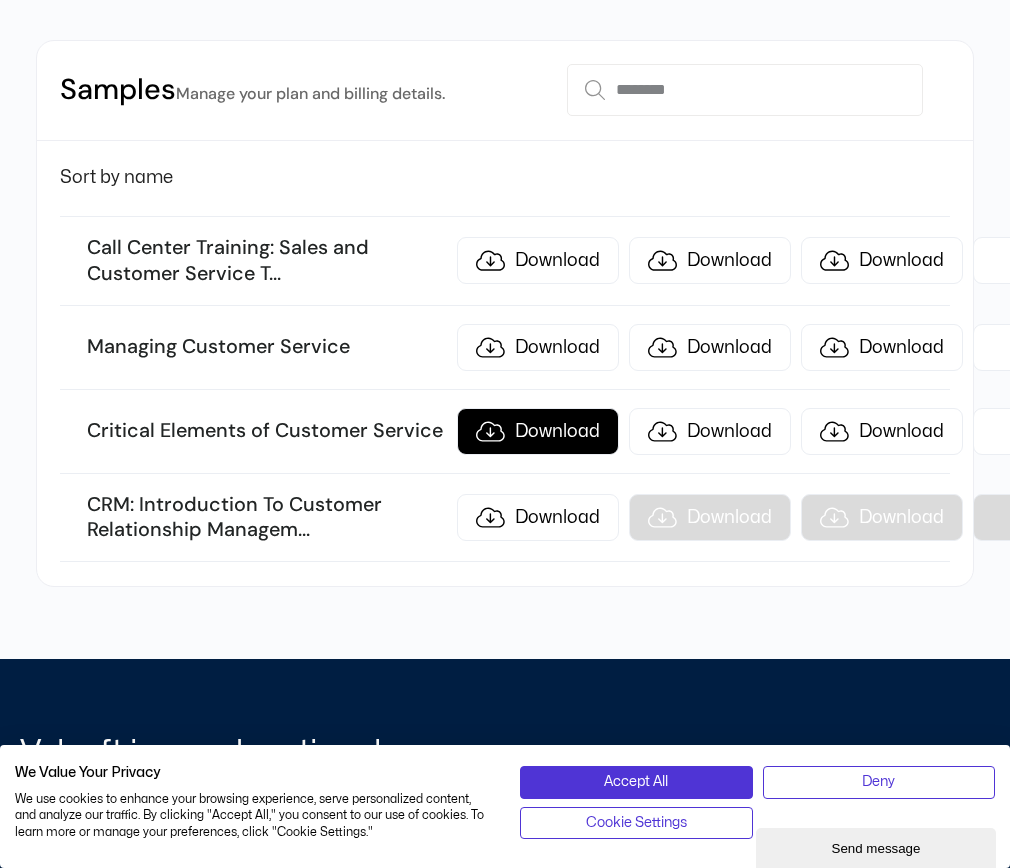 click on "Download" at bounding box center [538, 431] 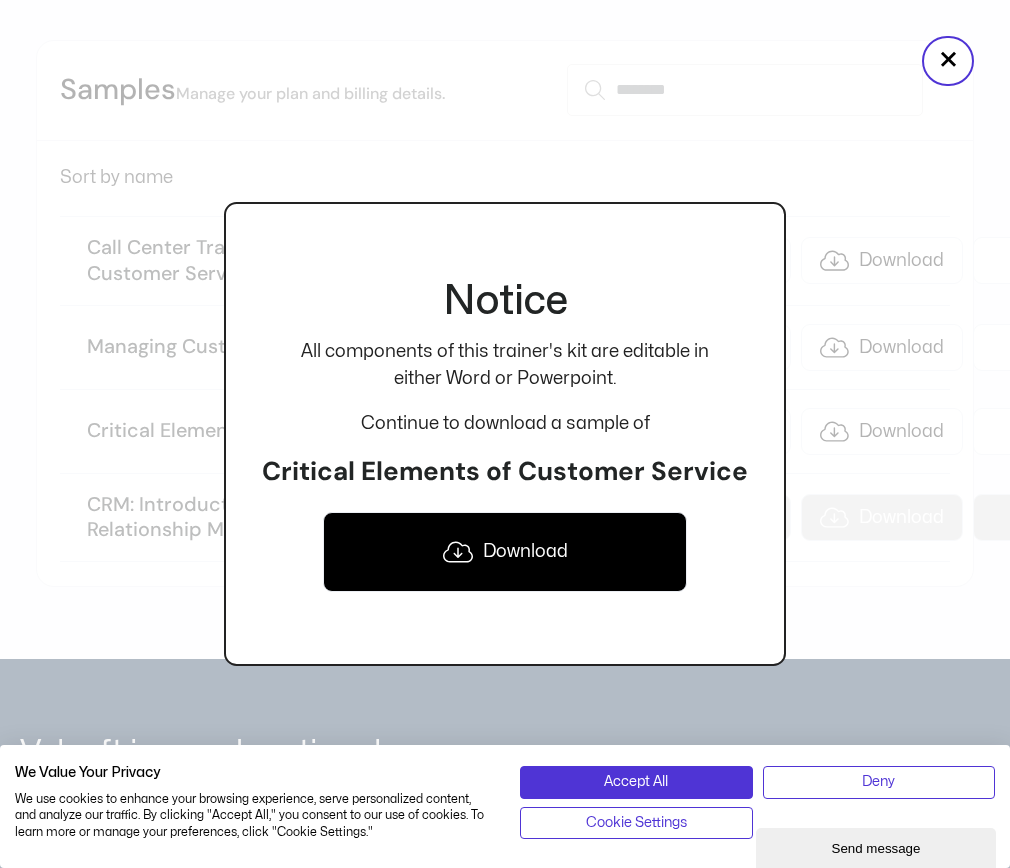 click on "Download" at bounding box center [505, 552] 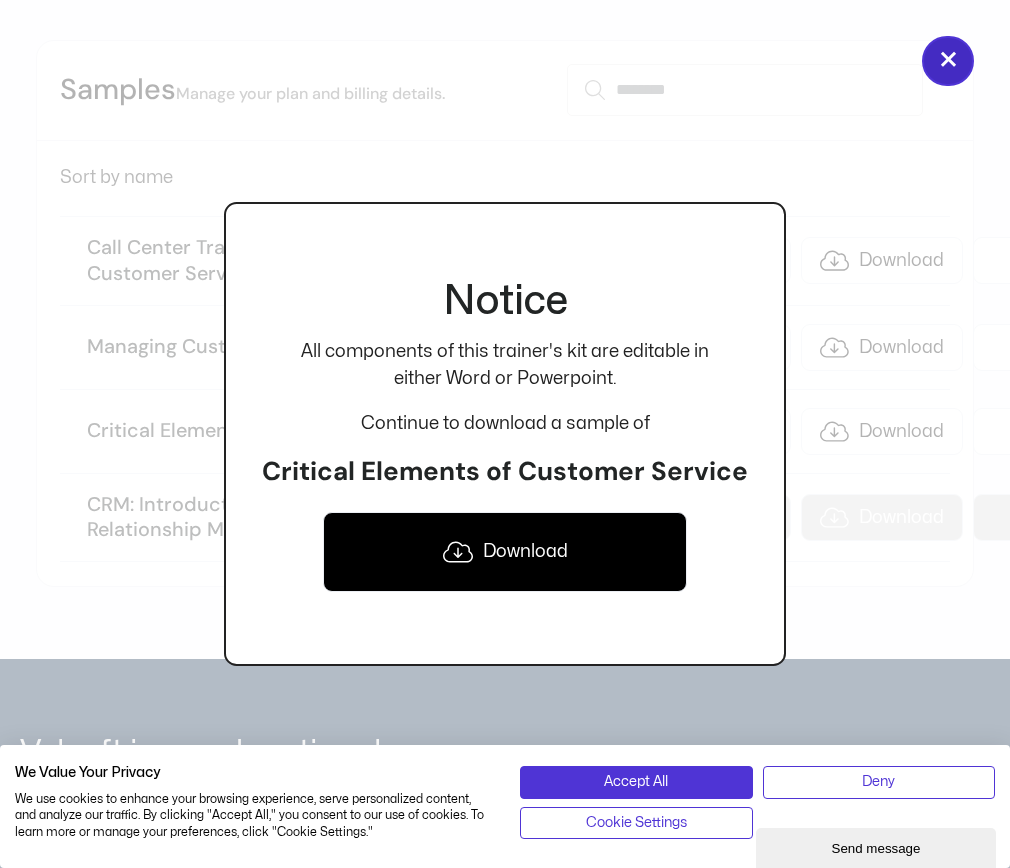 click on "×" at bounding box center (948, 61) 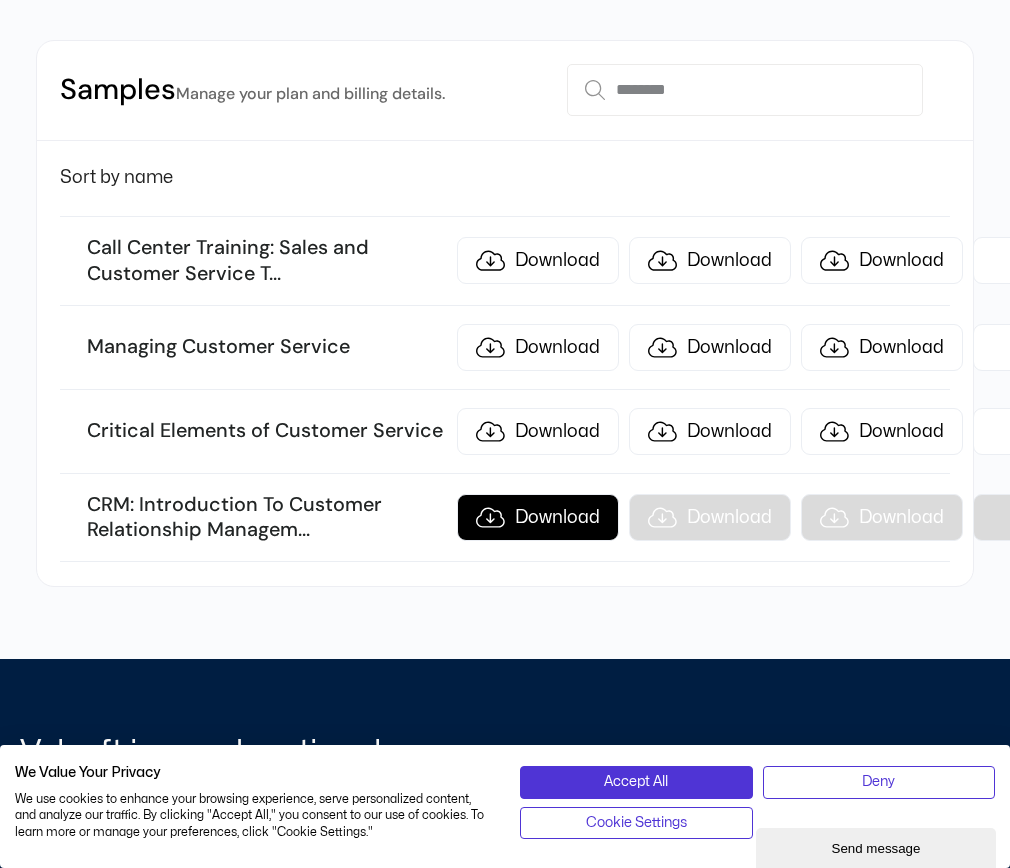 click on "Download" at bounding box center [538, 517] 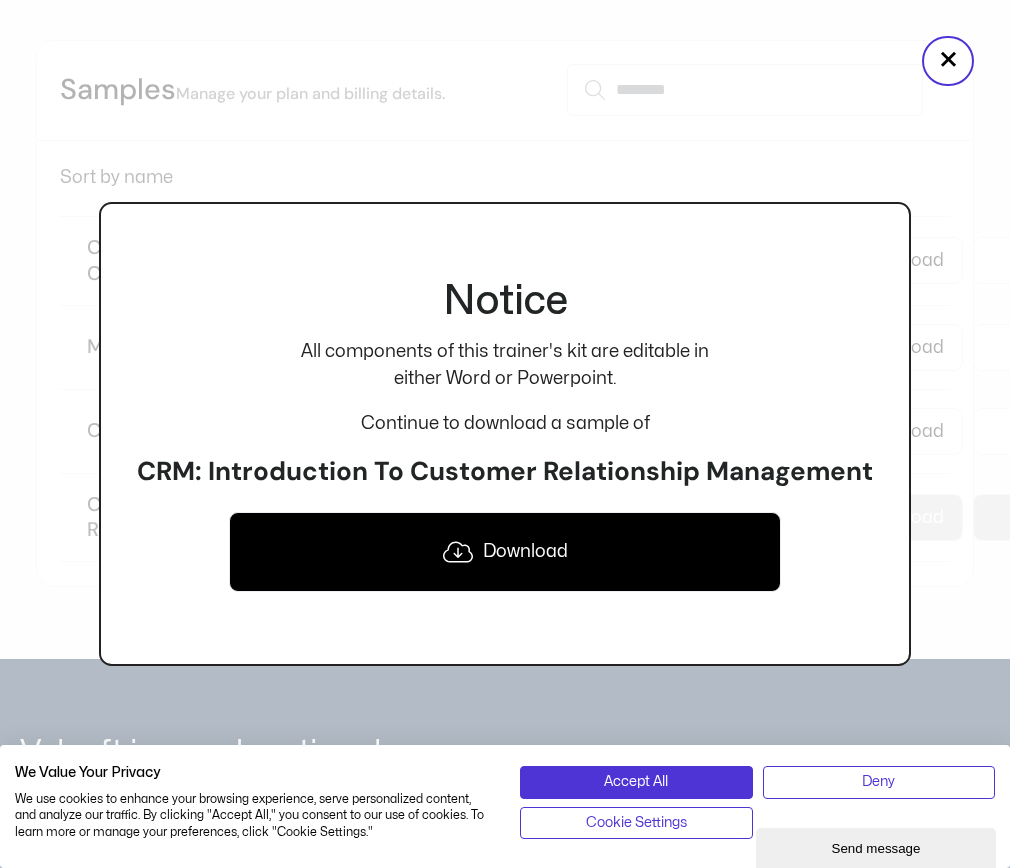 click on "Download" at bounding box center (505, 552) 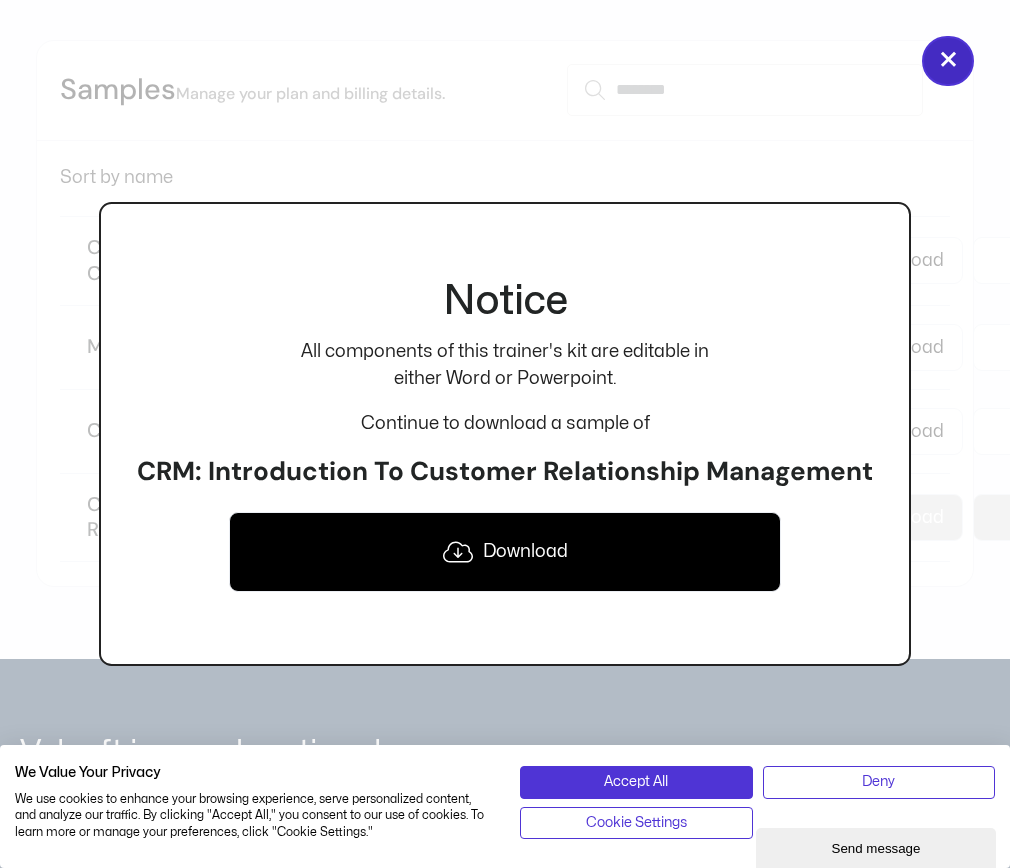 click on "×" at bounding box center (948, 61) 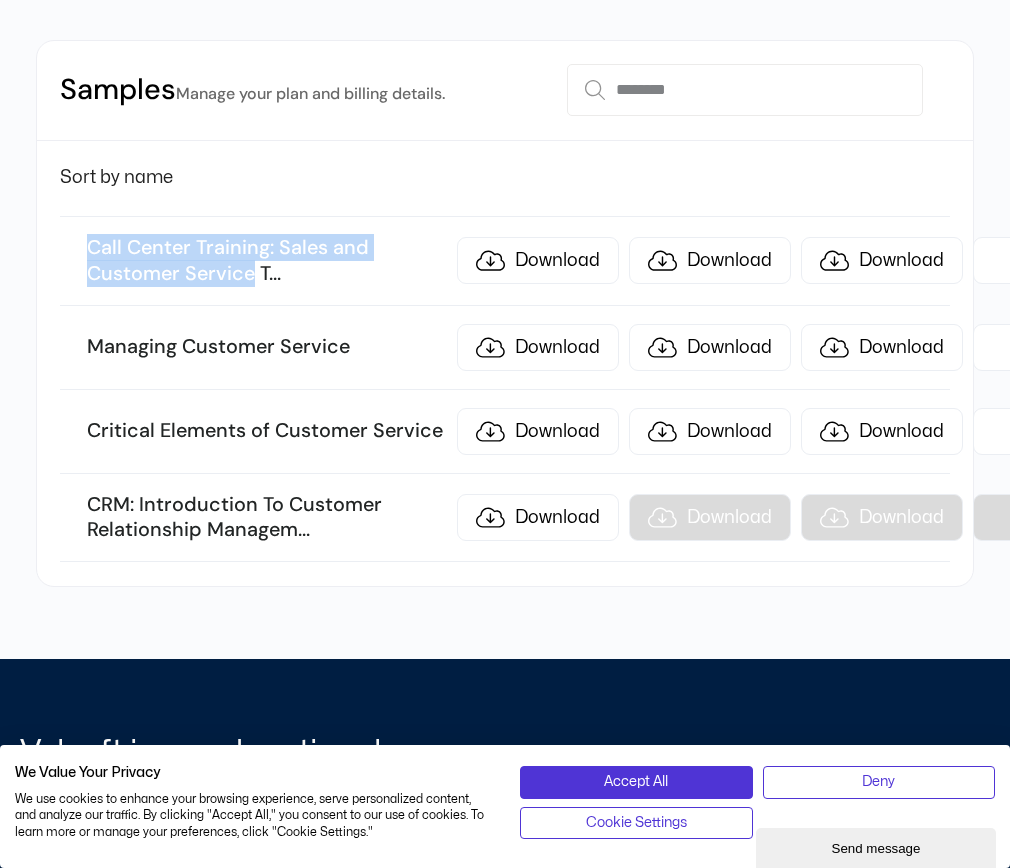drag, startPoint x: 87, startPoint y: 268, endPoint x: 254, endPoint y: 292, distance: 168.71574 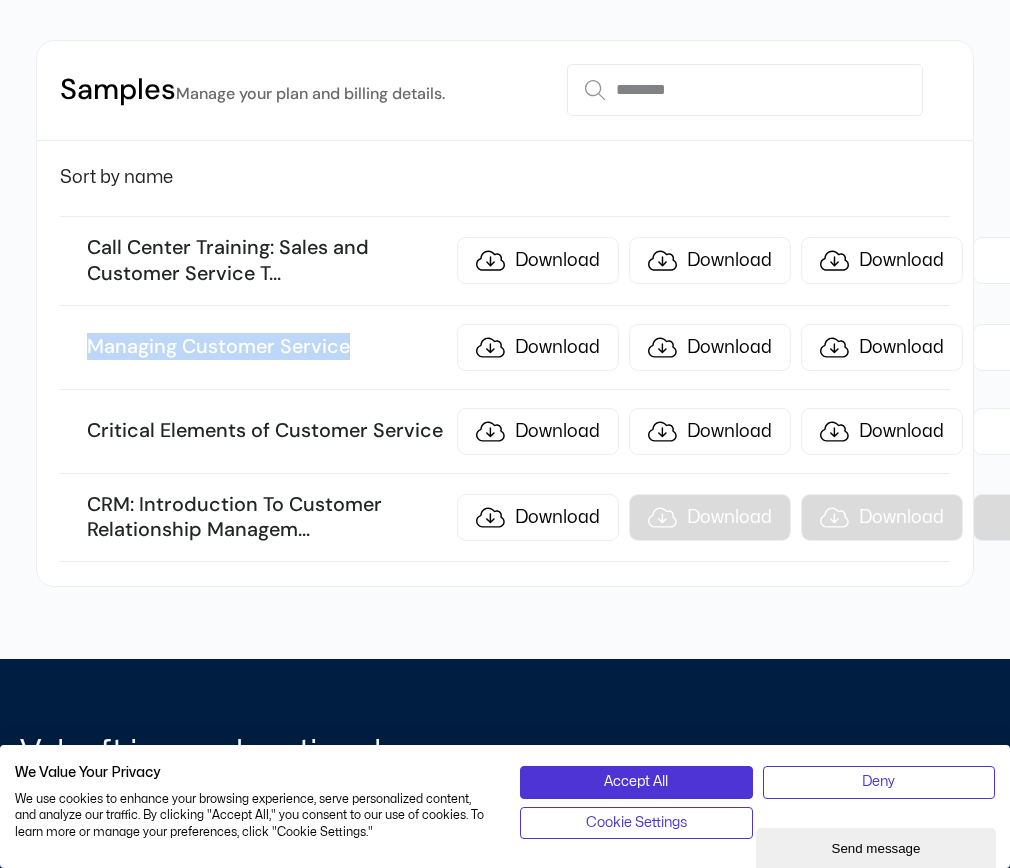 drag, startPoint x: 348, startPoint y: 379, endPoint x: 89, endPoint y: 376, distance: 259.01736 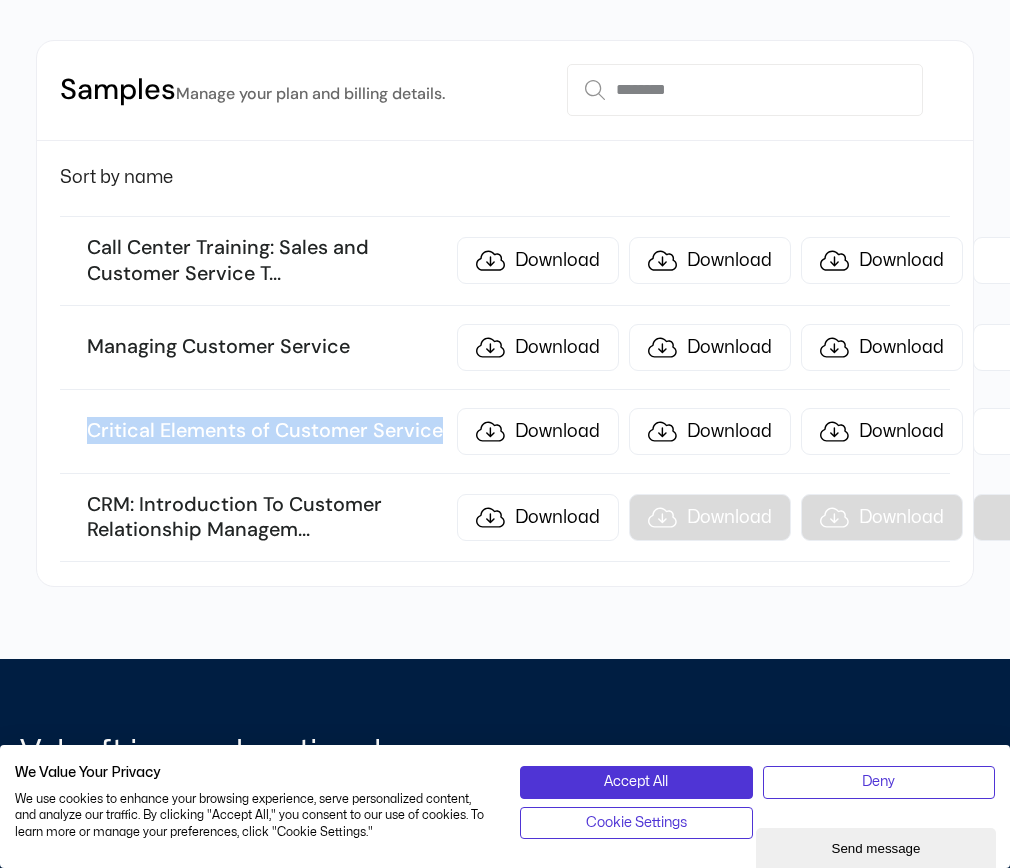 drag, startPoint x: 442, startPoint y: 458, endPoint x: 91, endPoint y: 462, distance: 351.0228 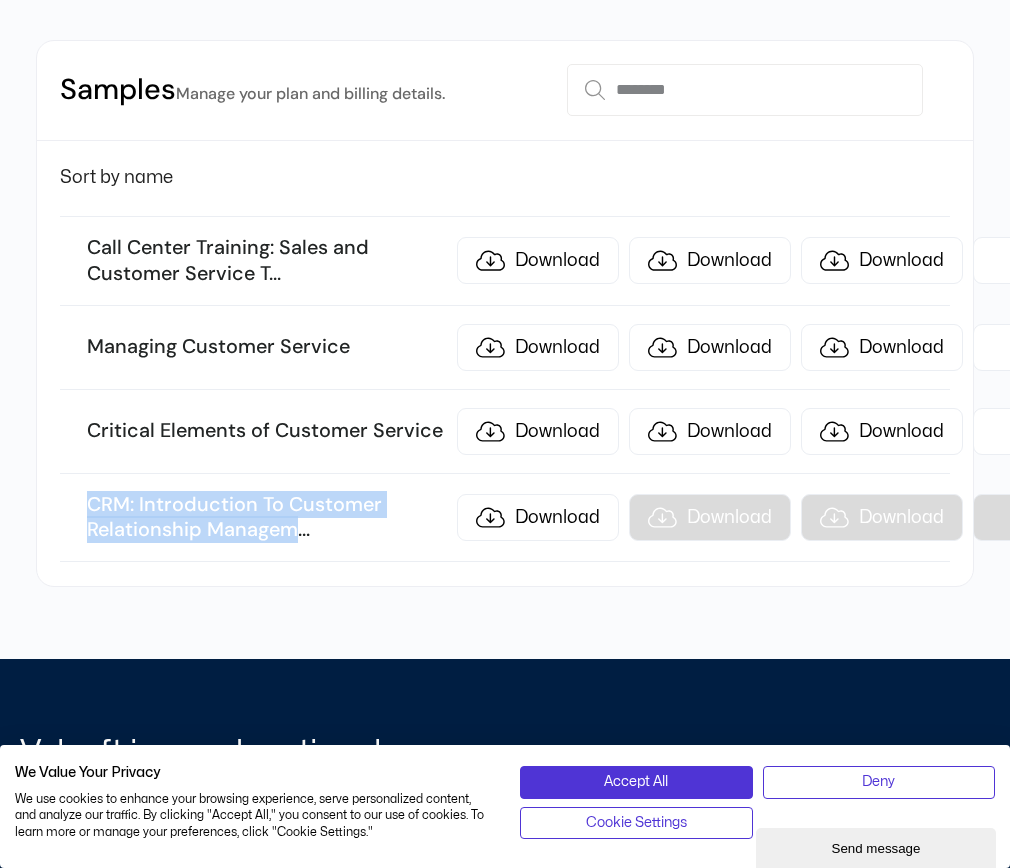 drag, startPoint x: 88, startPoint y: 526, endPoint x: 298, endPoint y: 540, distance: 210.46616 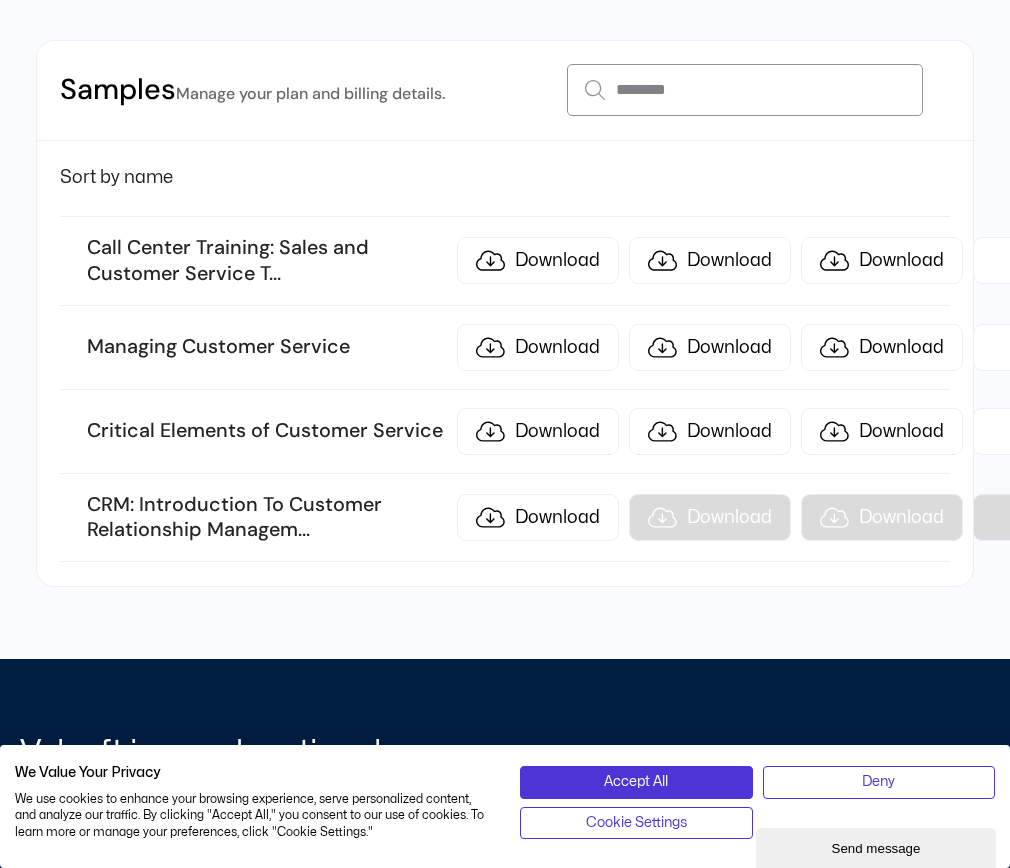 drag, startPoint x: 749, startPoint y: 116, endPoint x: 601, endPoint y: 123, distance: 148.16545 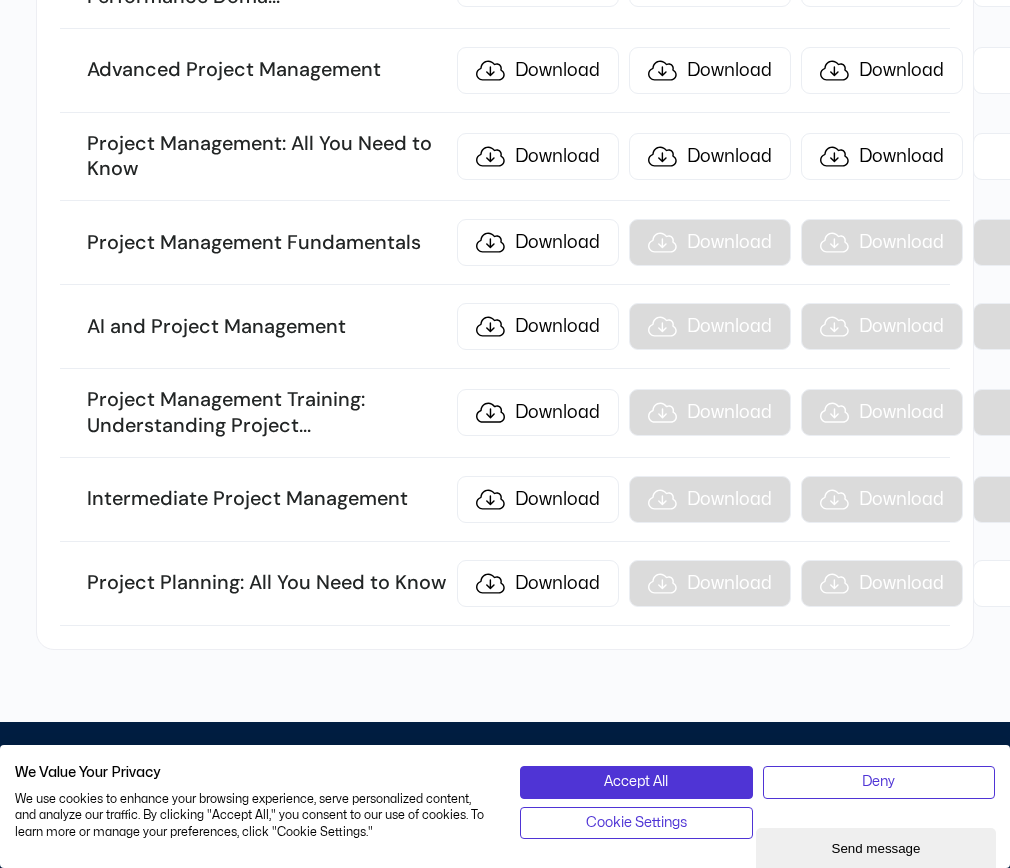 scroll, scrollTop: 452, scrollLeft: 0, axis: vertical 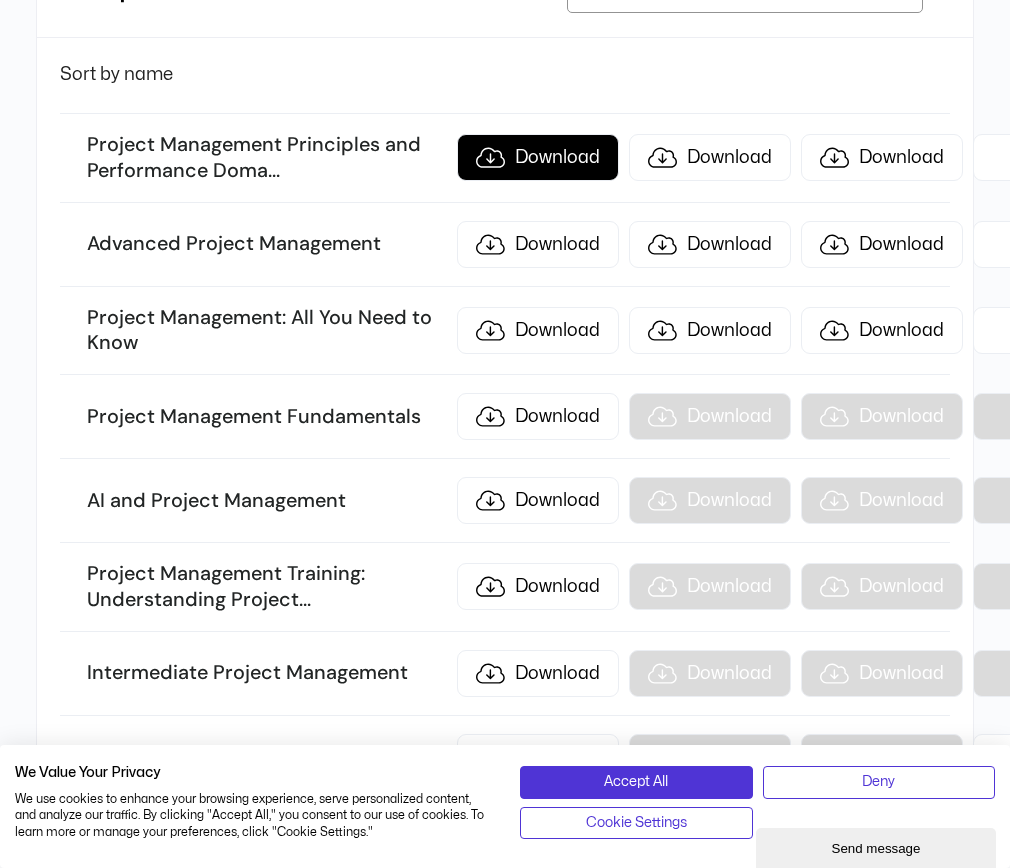 type on "*******" 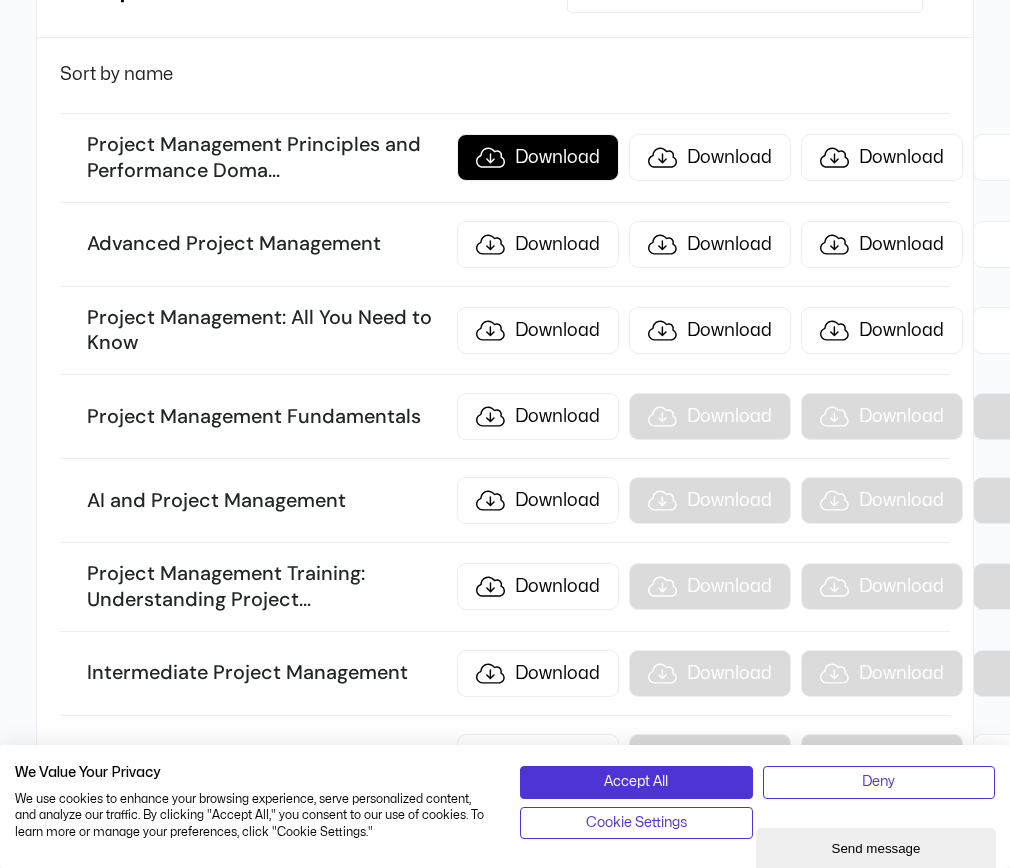 click on "Download" at bounding box center (538, 157) 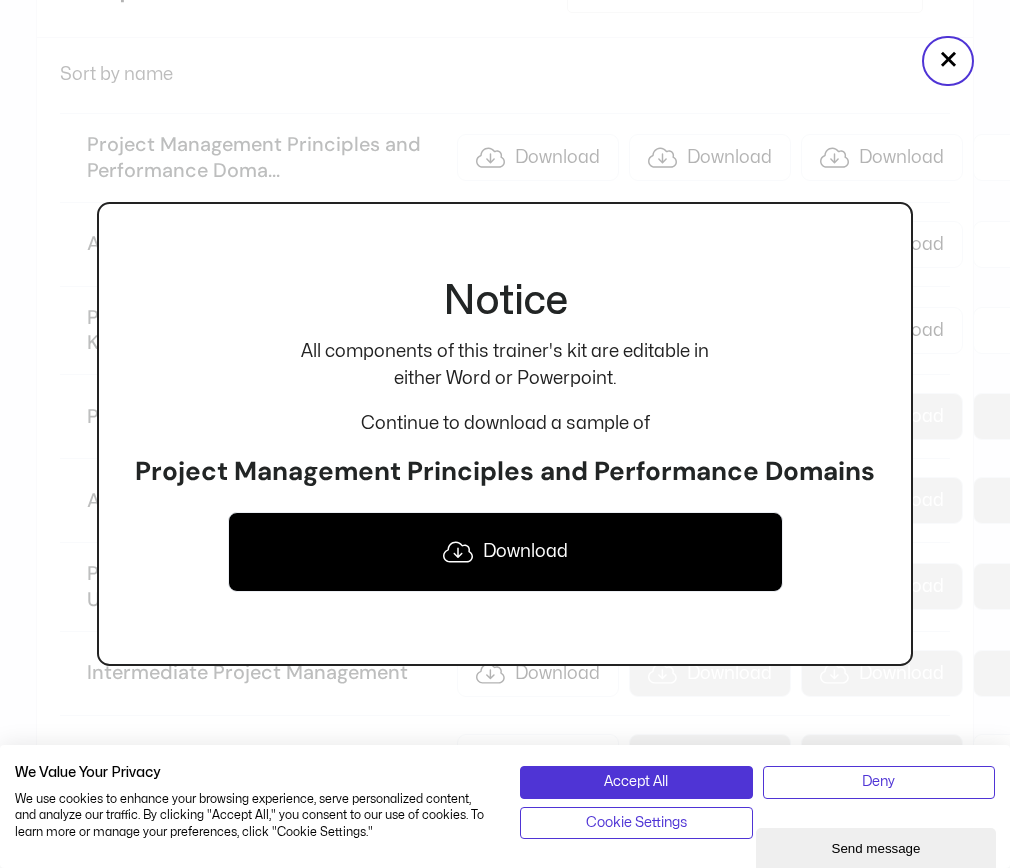 click on "Download" at bounding box center (505, 552) 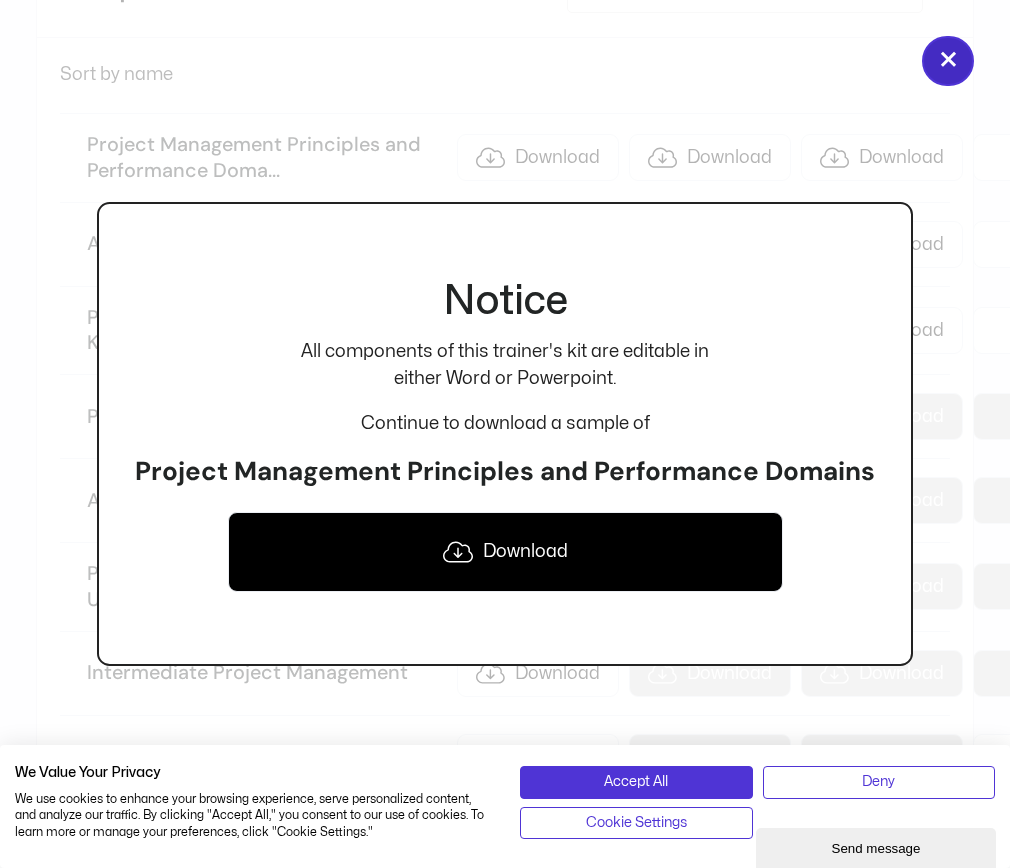 click on "×" at bounding box center (948, 61) 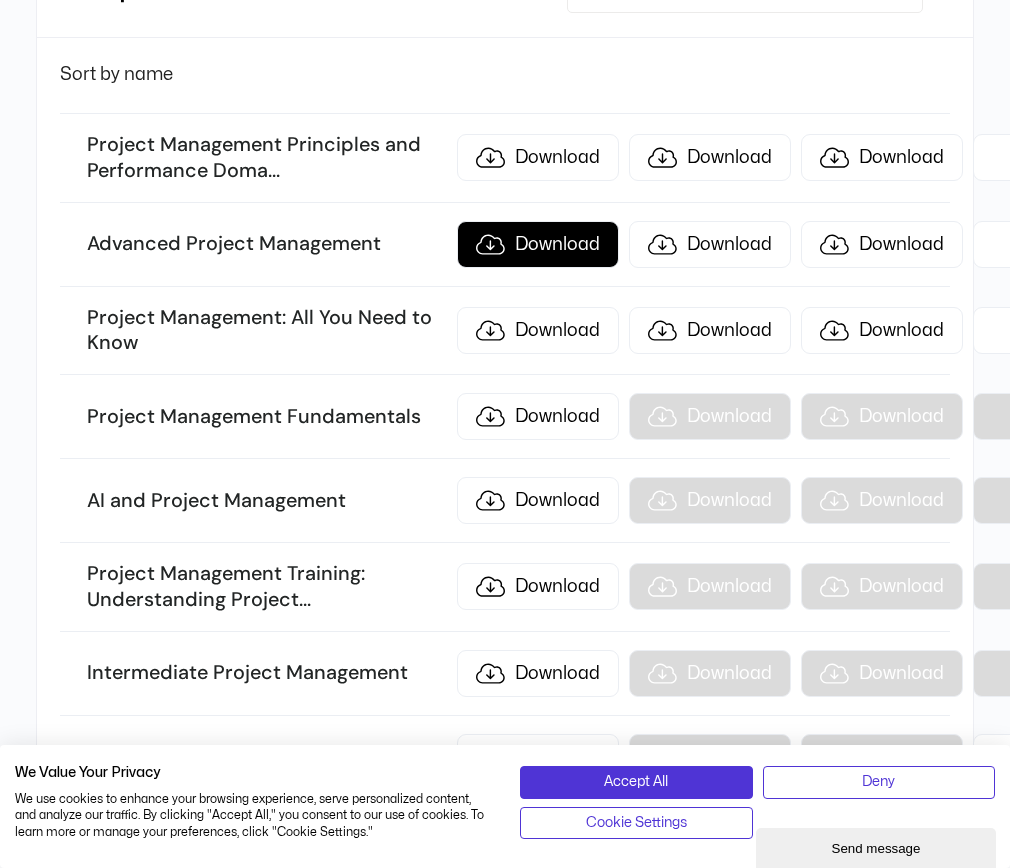 click on "Download" at bounding box center [538, 244] 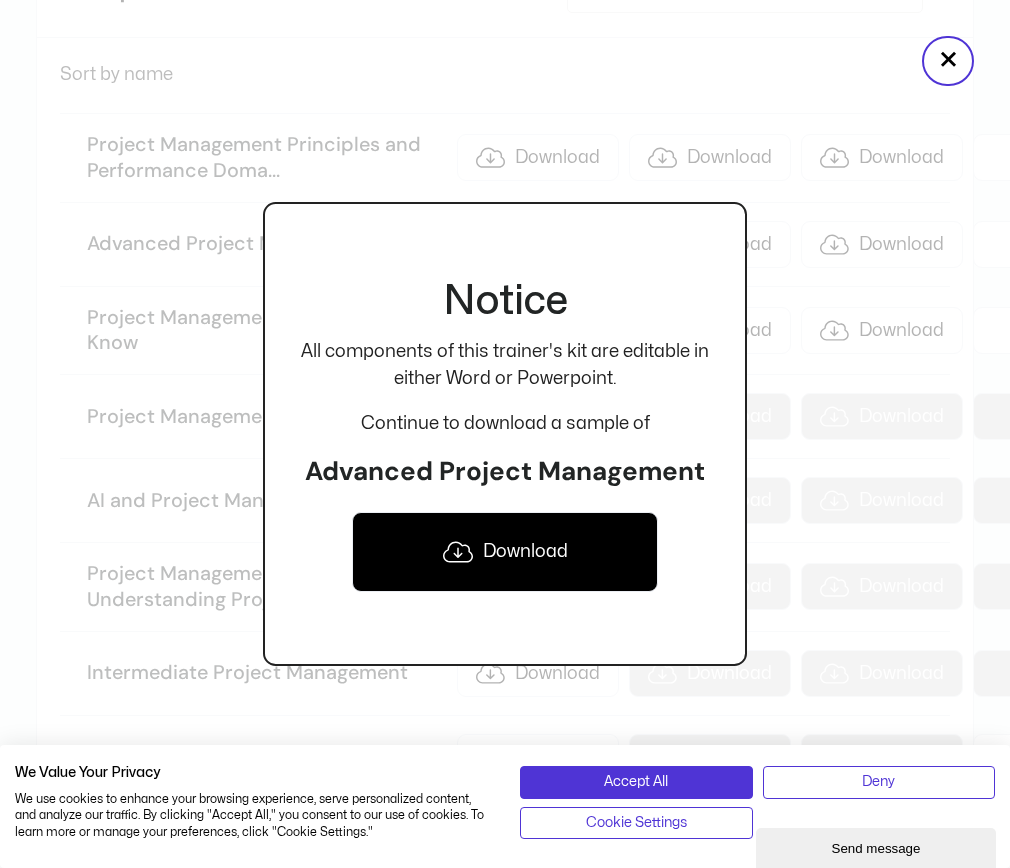 click on "Download" at bounding box center [505, 552] 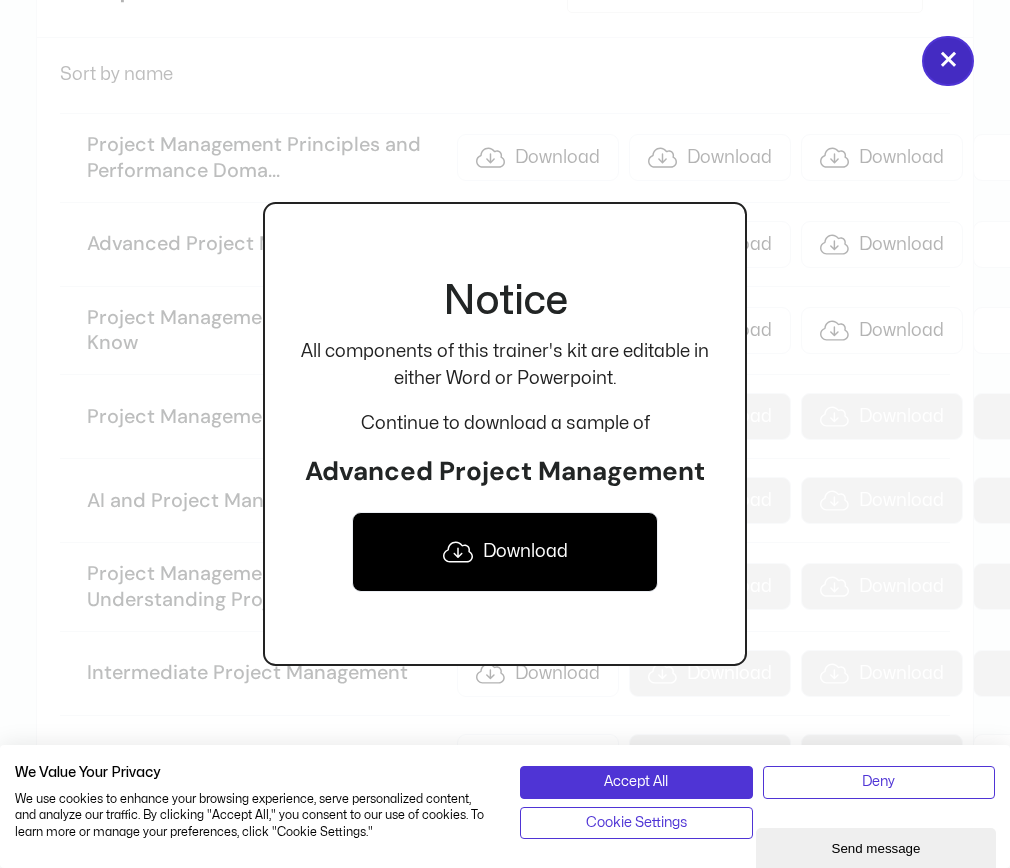 click on "×" at bounding box center (948, 61) 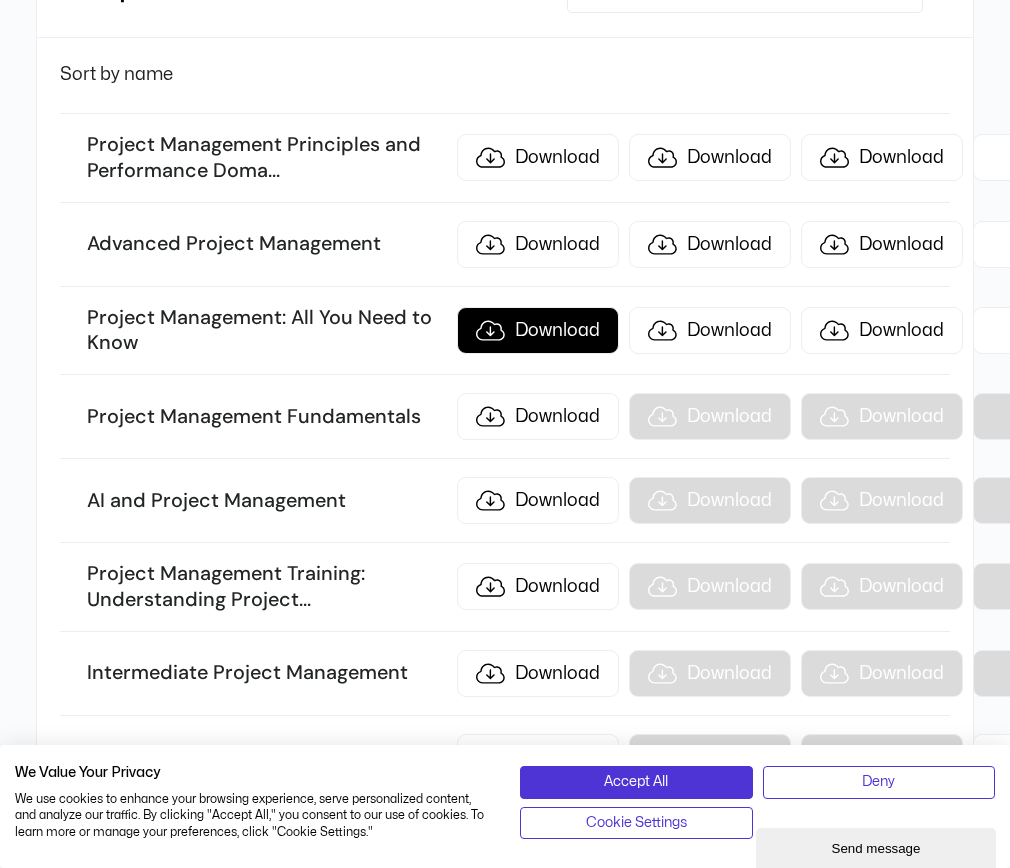 click on "Download" at bounding box center [538, 330] 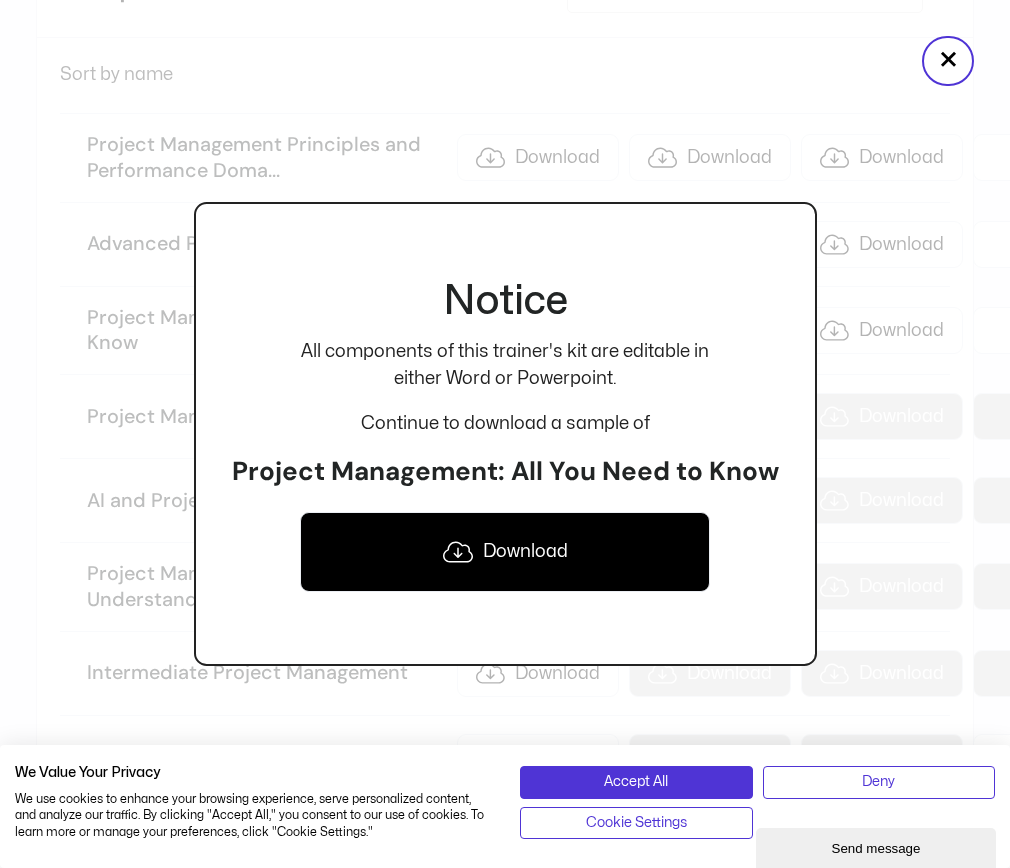 click on "Download" at bounding box center [505, 552] 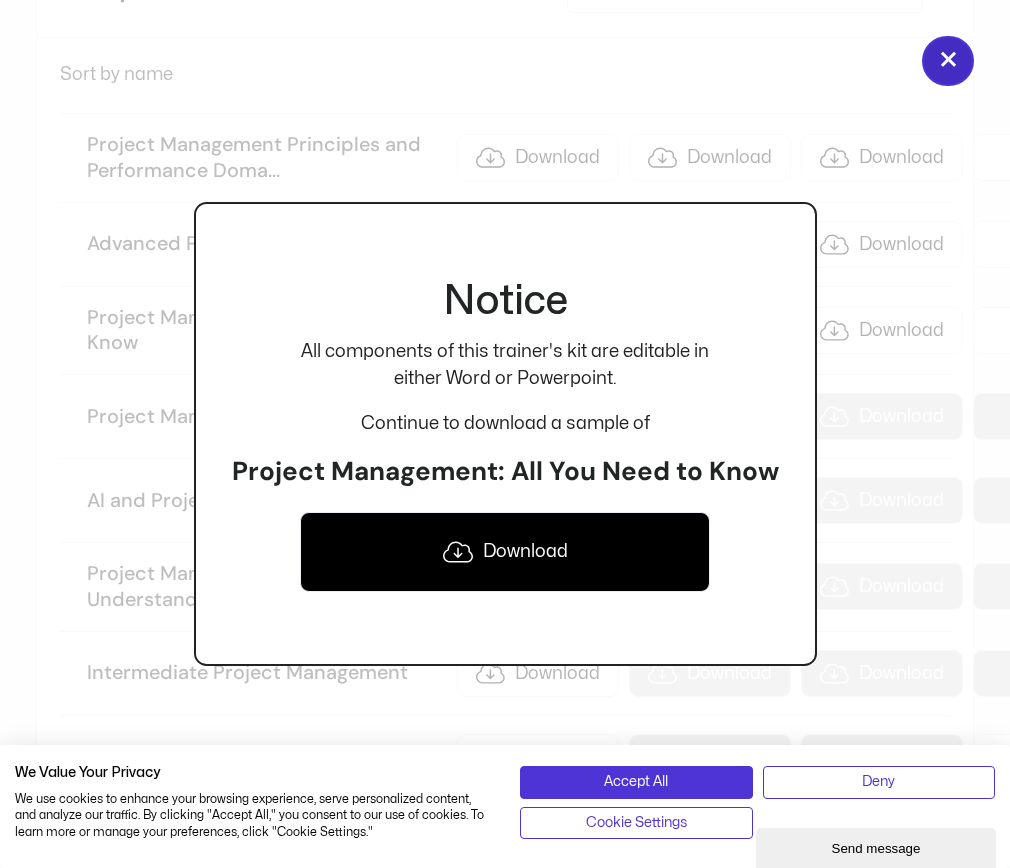 click on "×" at bounding box center (948, 61) 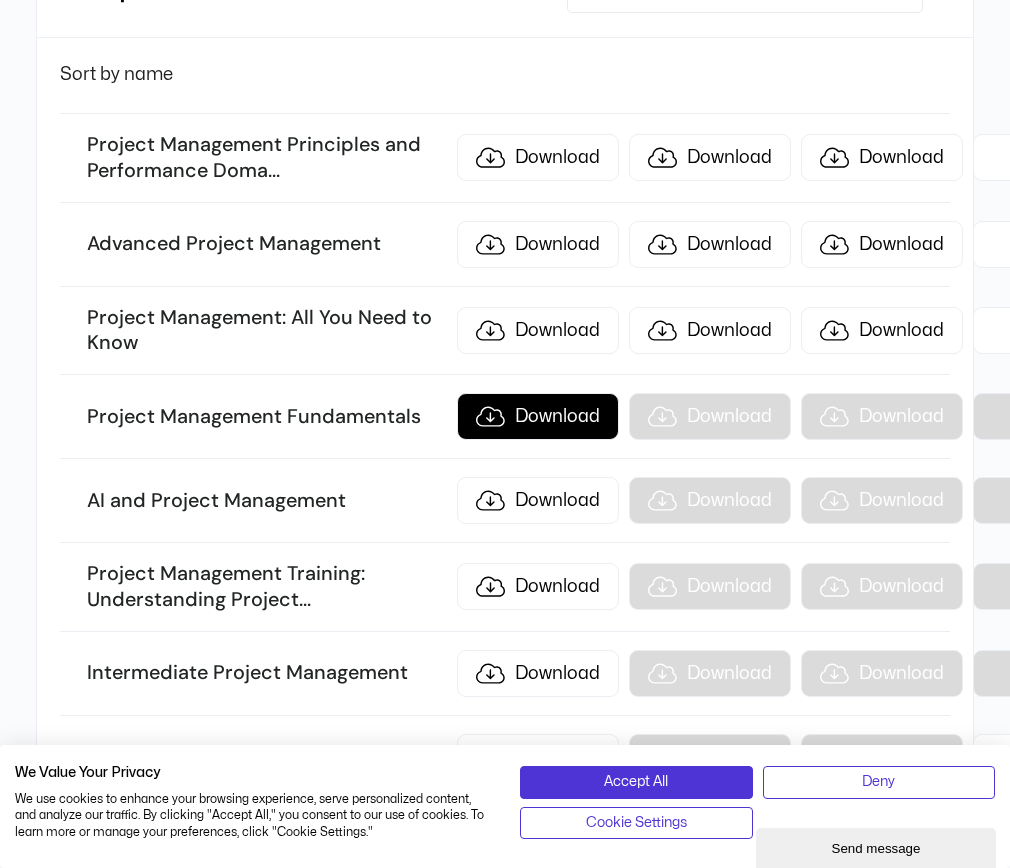 click on "Download" at bounding box center [538, 416] 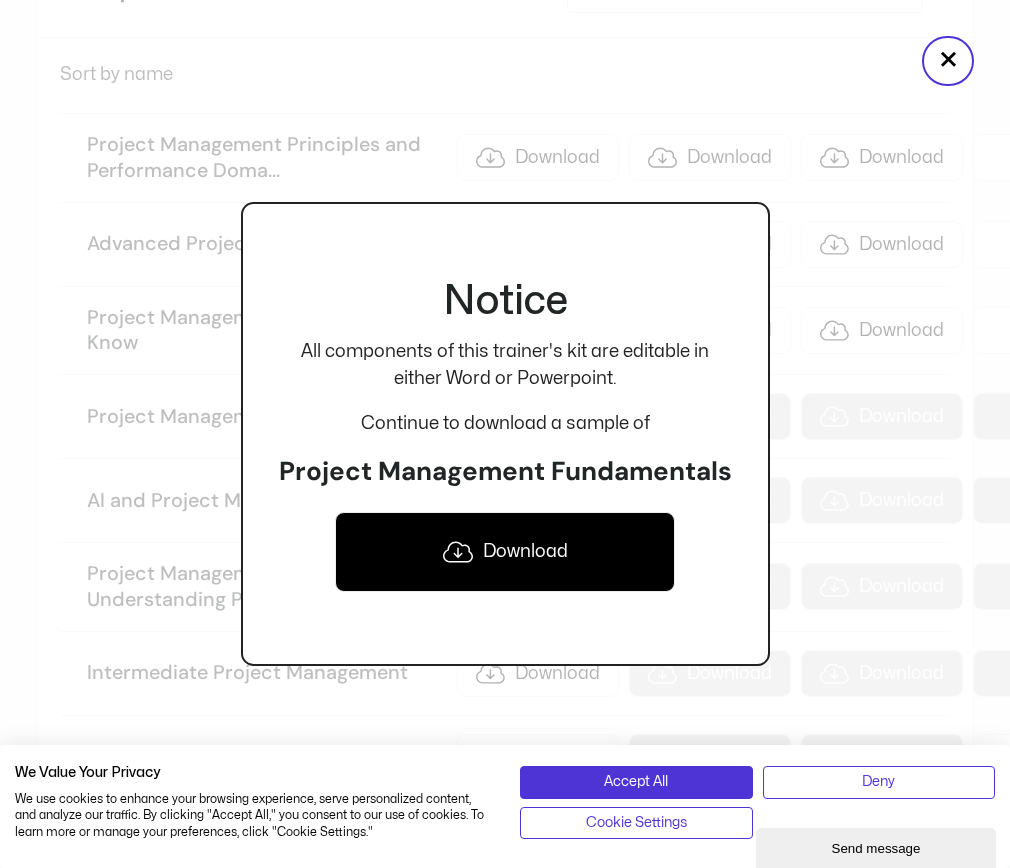 click on "Download" at bounding box center (505, 552) 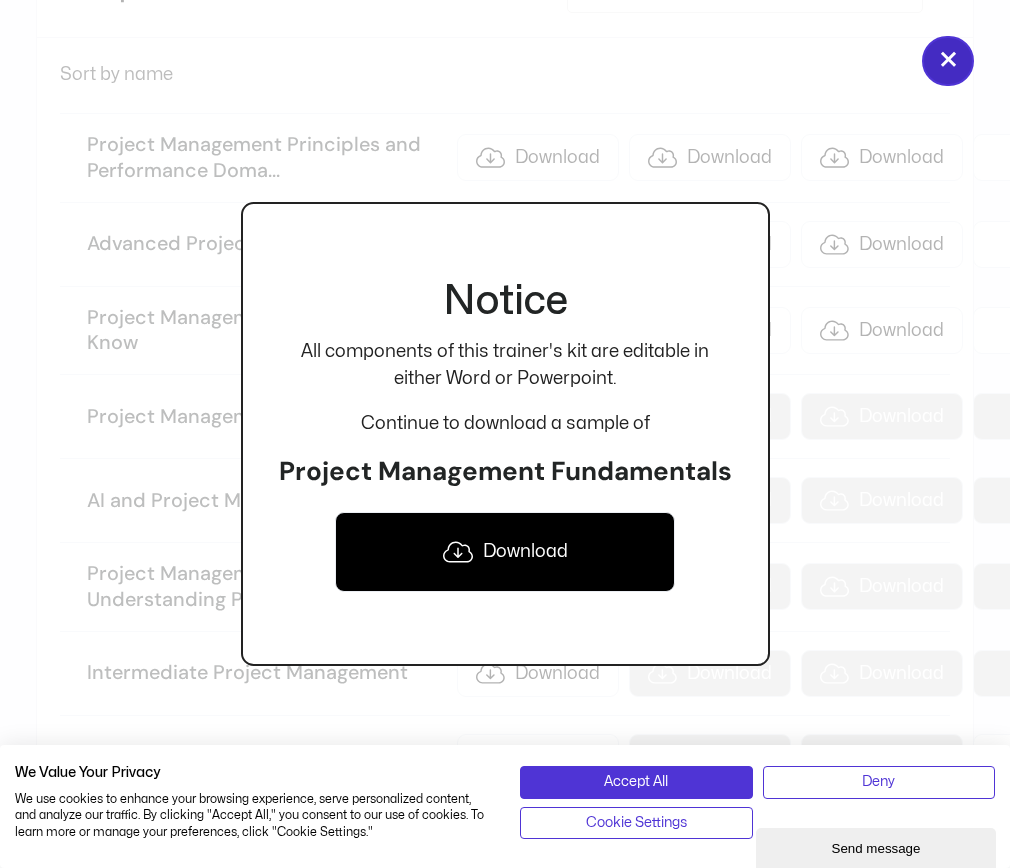 click on "×" at bounding box center [948, 61] 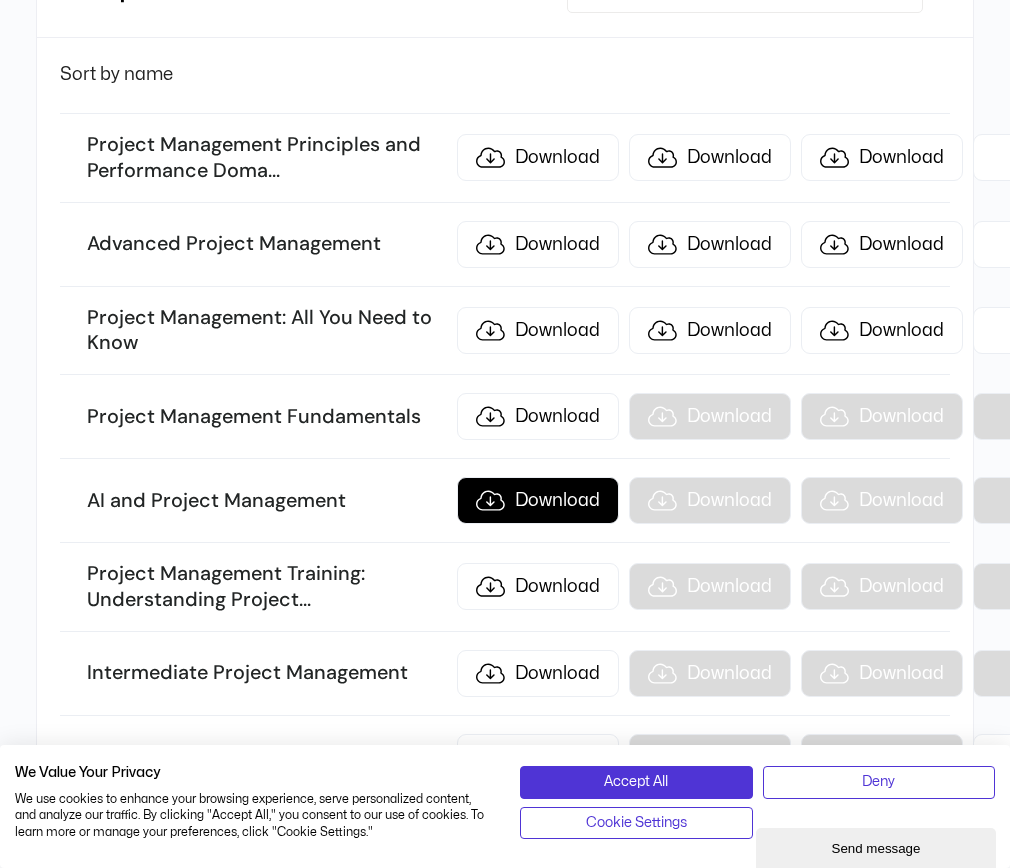 click on "Download" at bounding box center [538, 500] 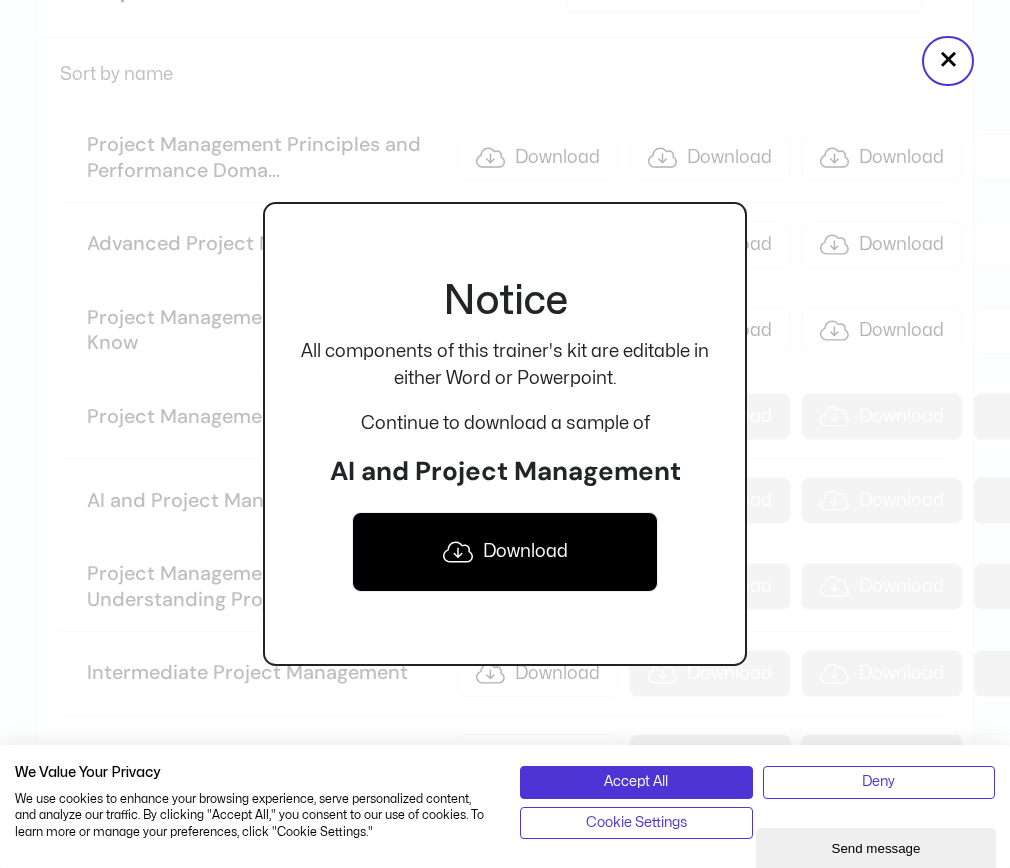 click on "Download" at bounding box center [505, 552] 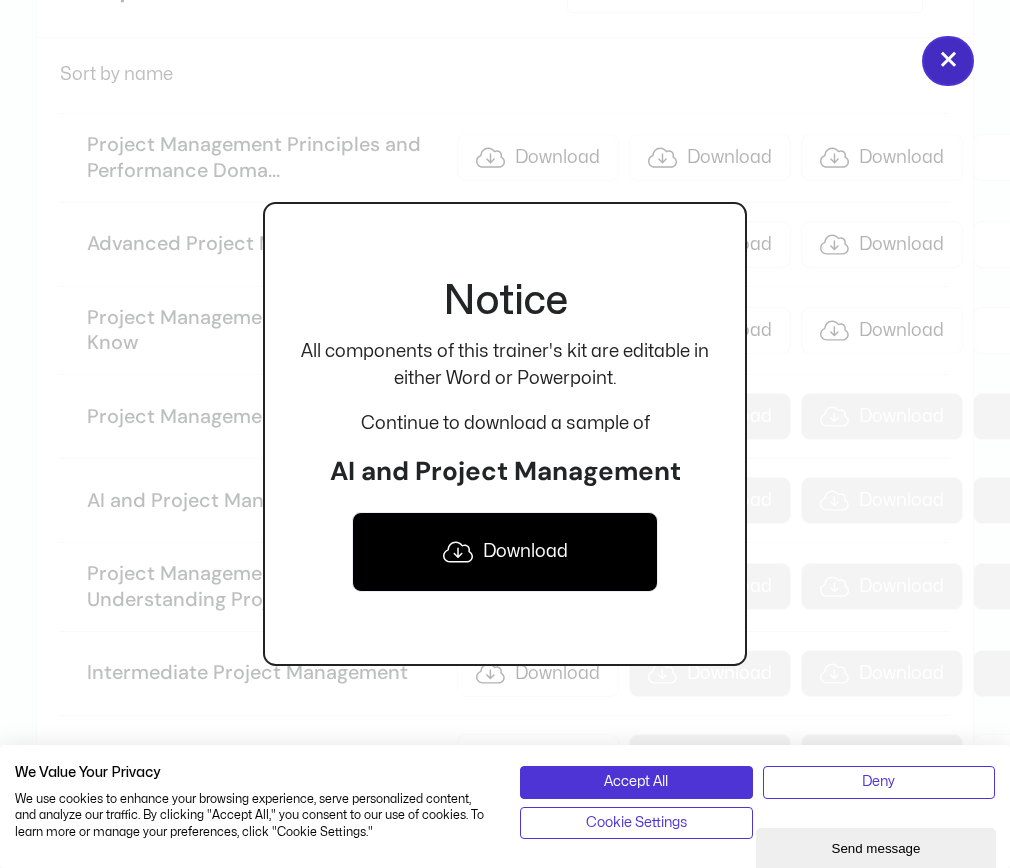 click on "×" at bounding box center [948, 61] 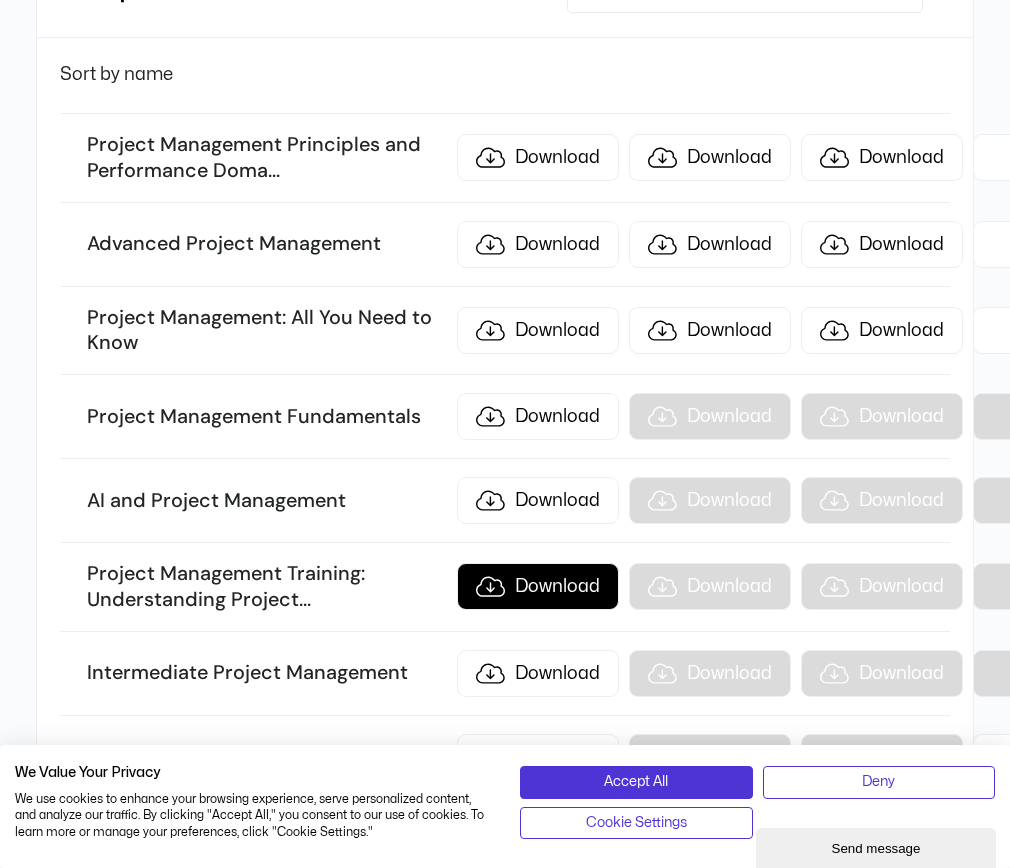 click on "Download" at bounding box center (538, 586) 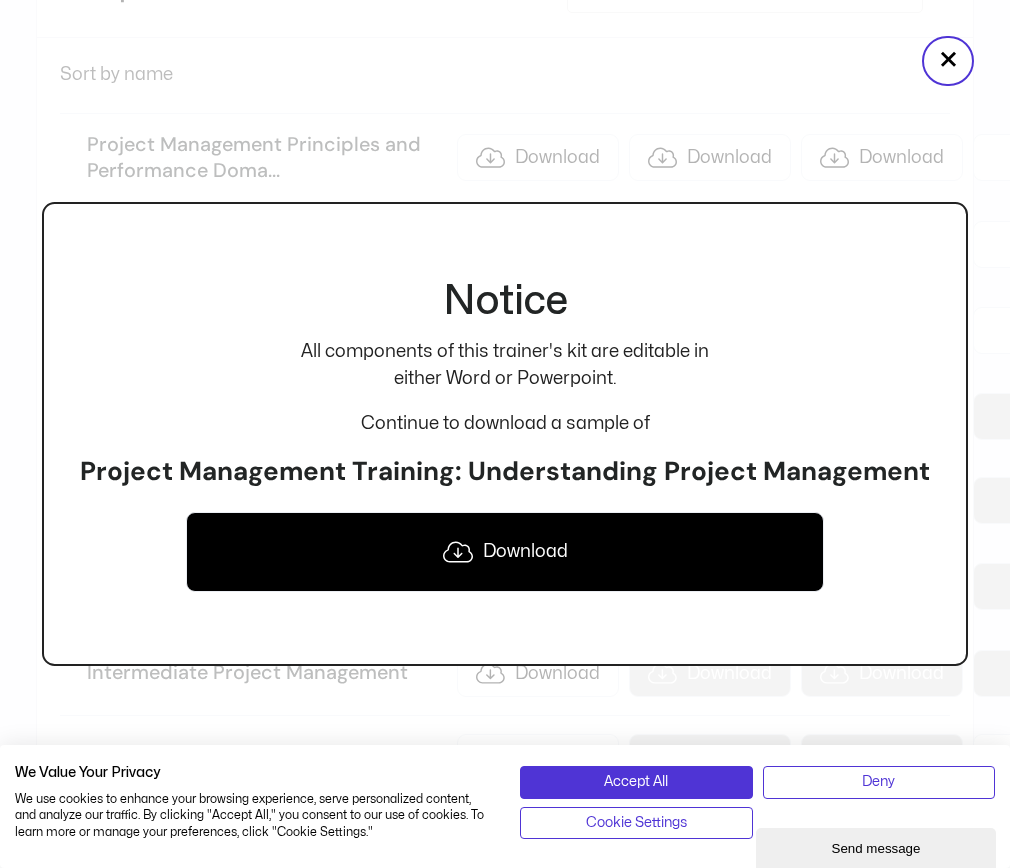 click on "Download" at bounding box center (505, 552) 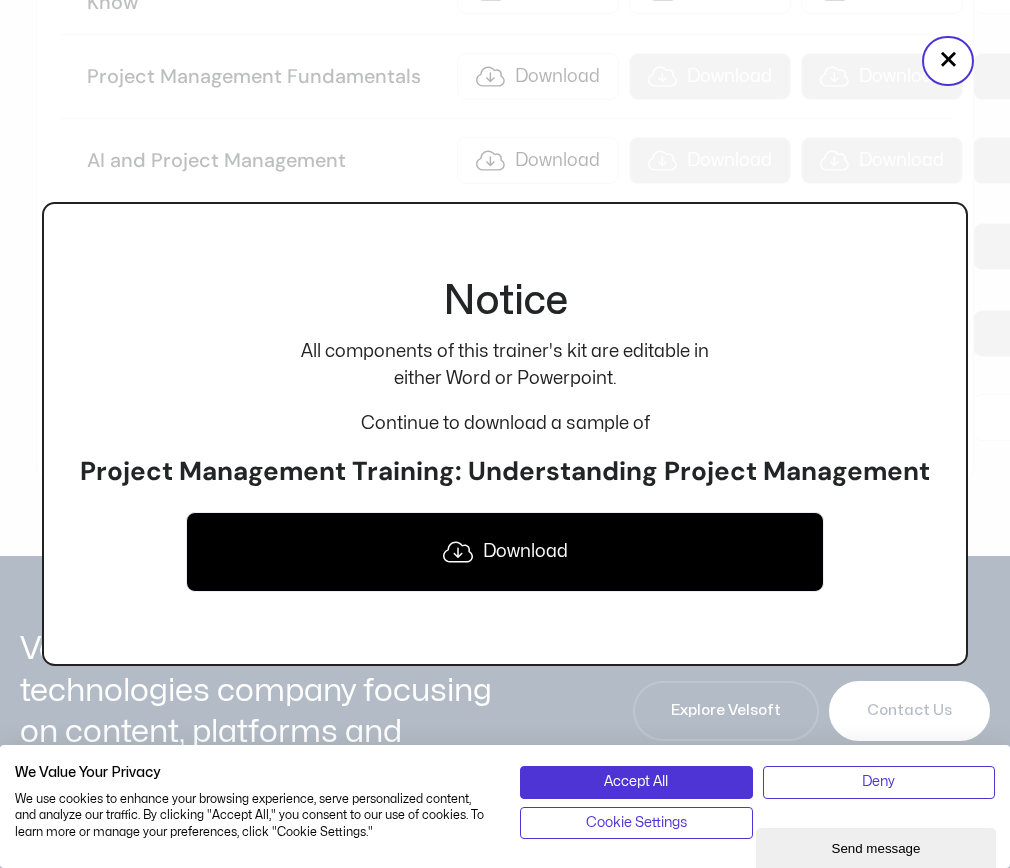 scroll, scrollTop: 648, scrollLeft: 0, axis: vertical 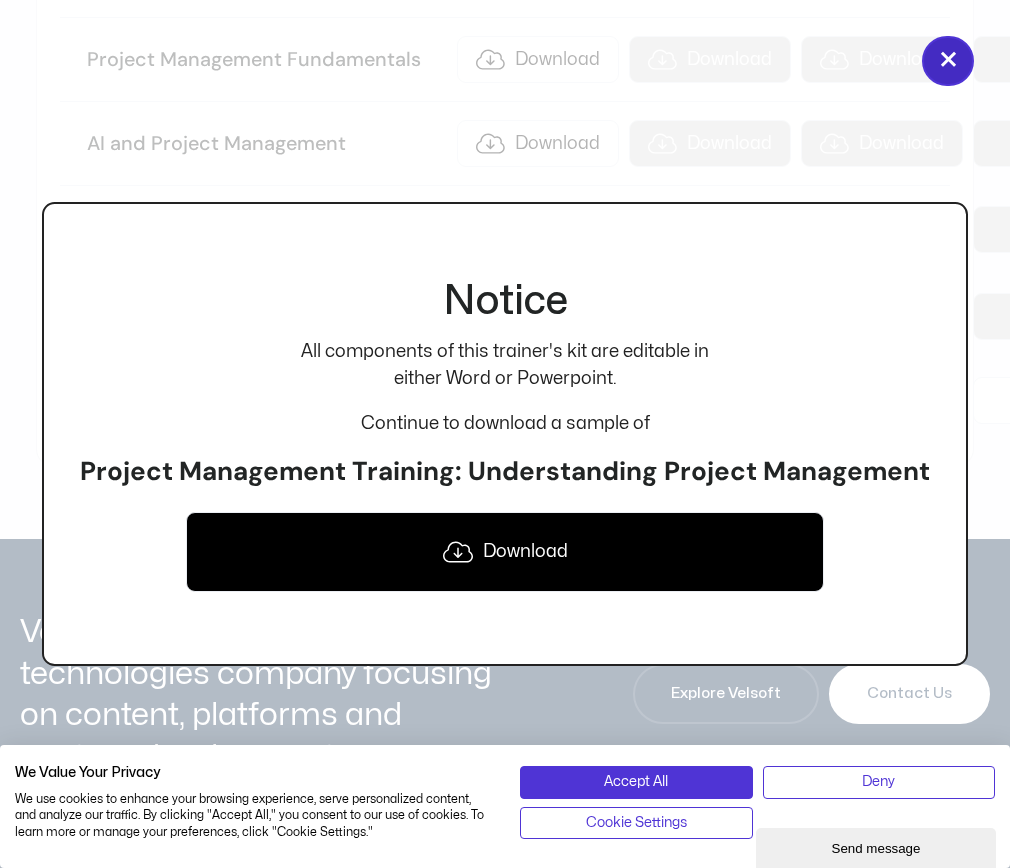click on "×" at bounding box center (948, 61) 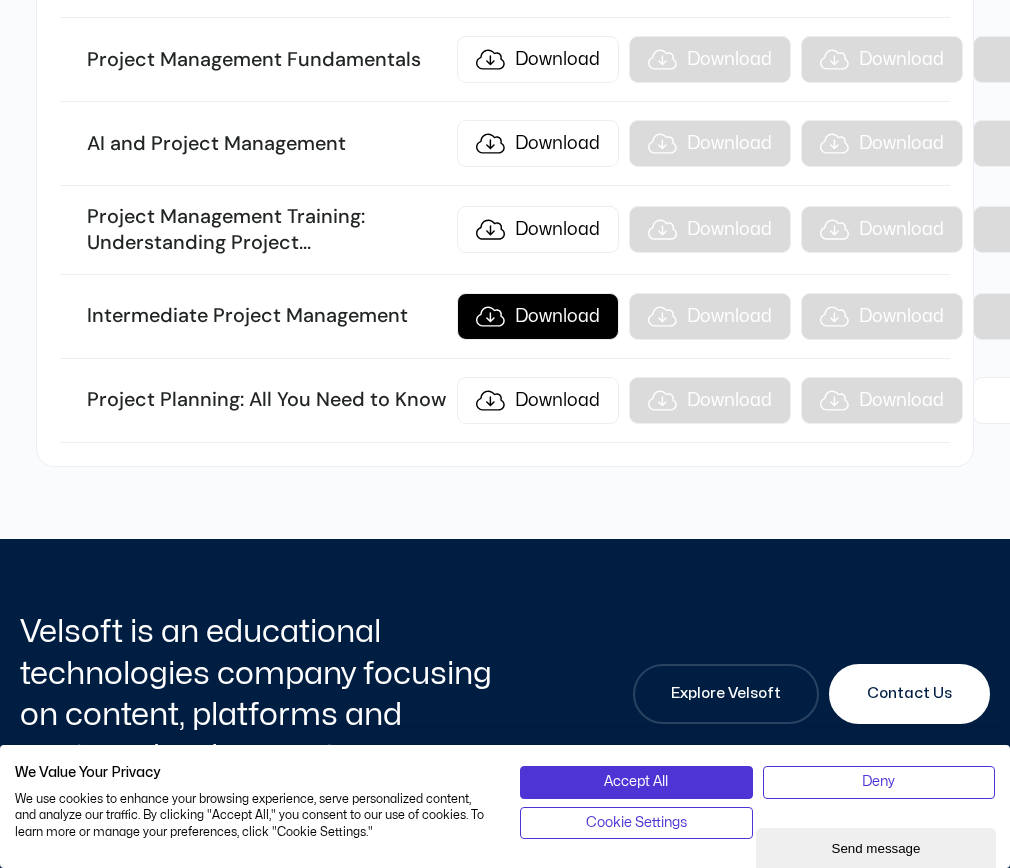 click on "Download" at bounding box center [538, 316] 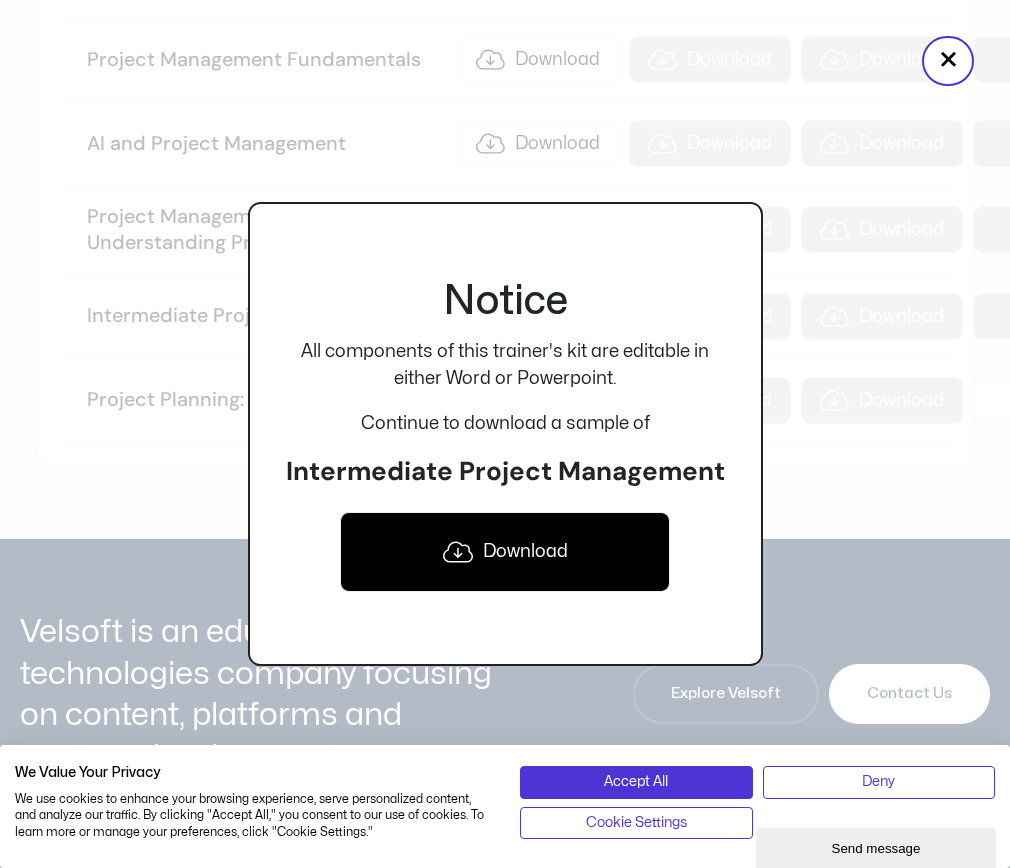 click 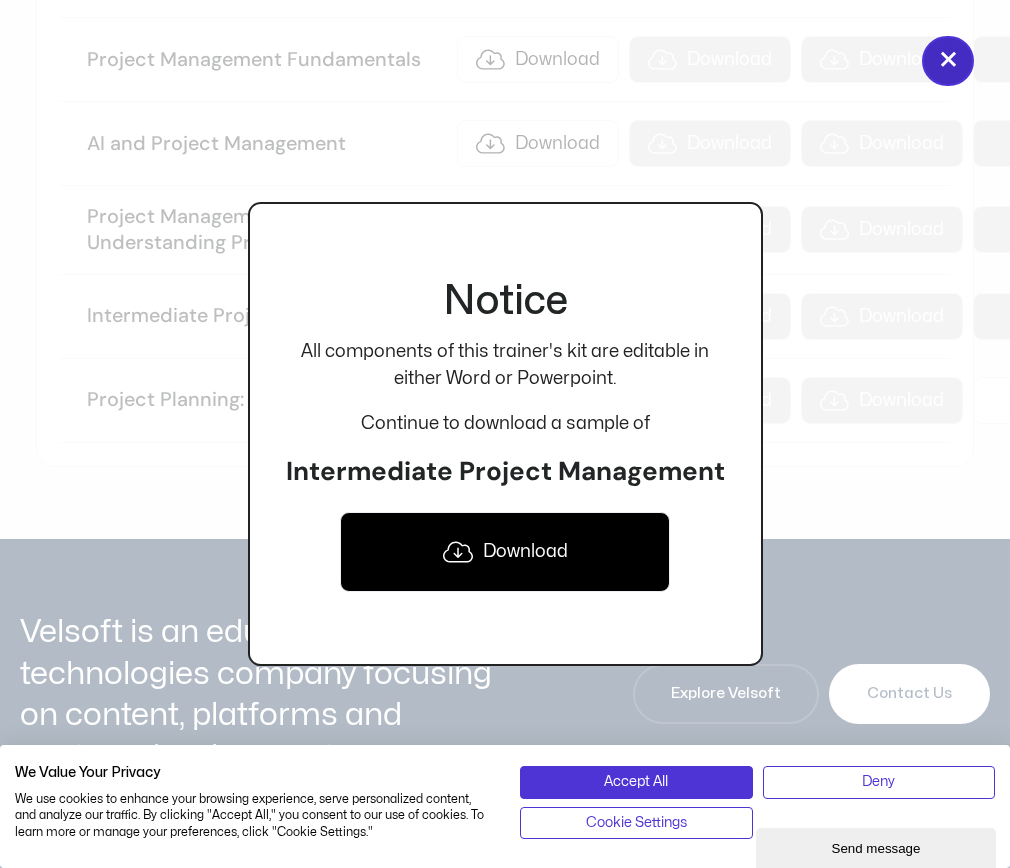 click on "×" at bounding box center [948, 61] 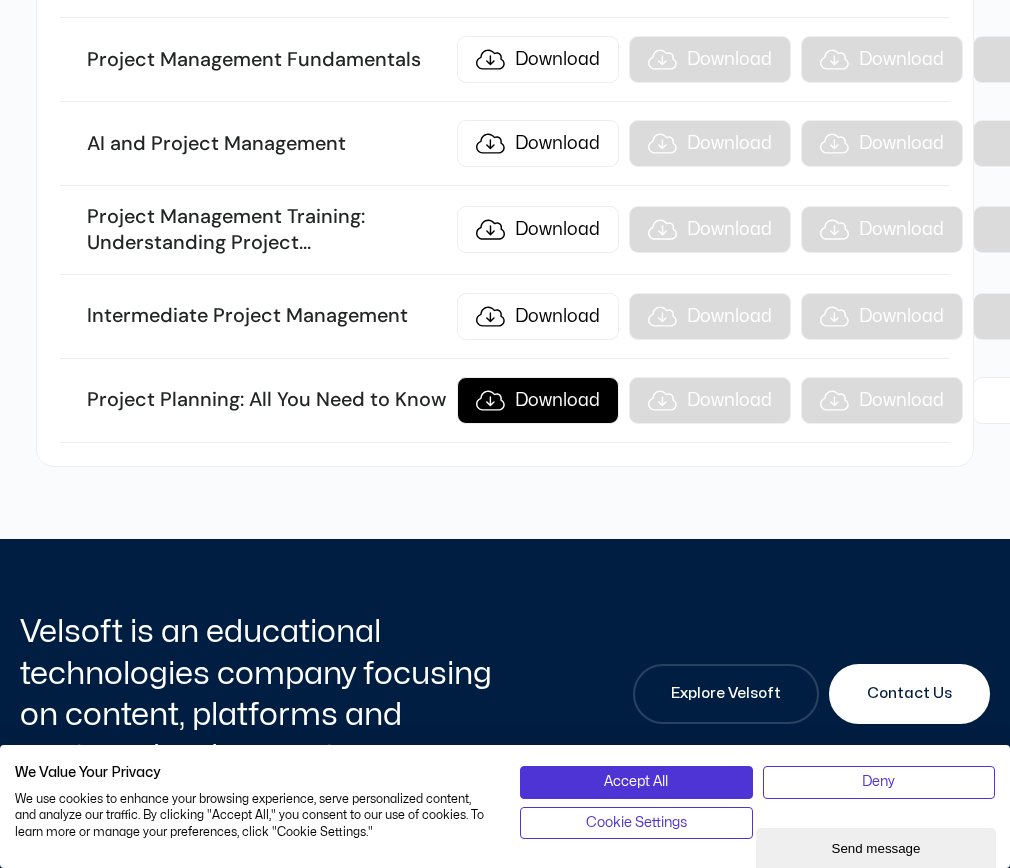 click on "Download" at bounding box center [538, 400] 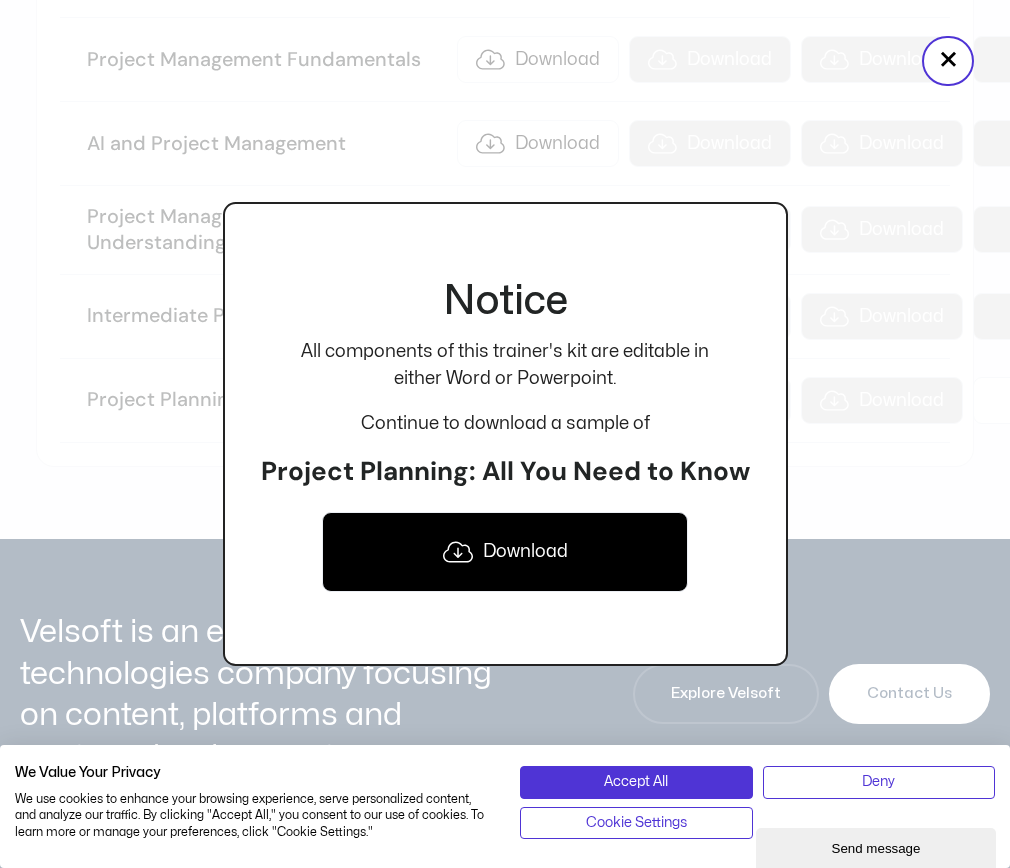 click 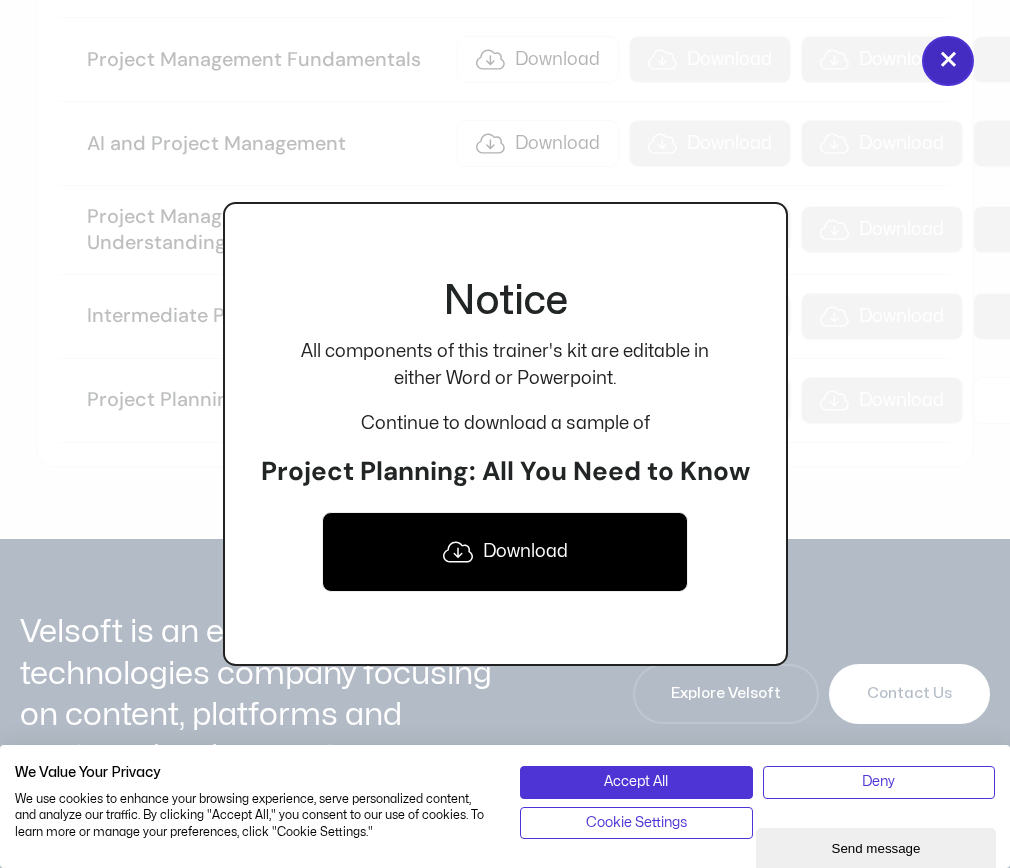 click on "×" at bounding box center (948, 61) 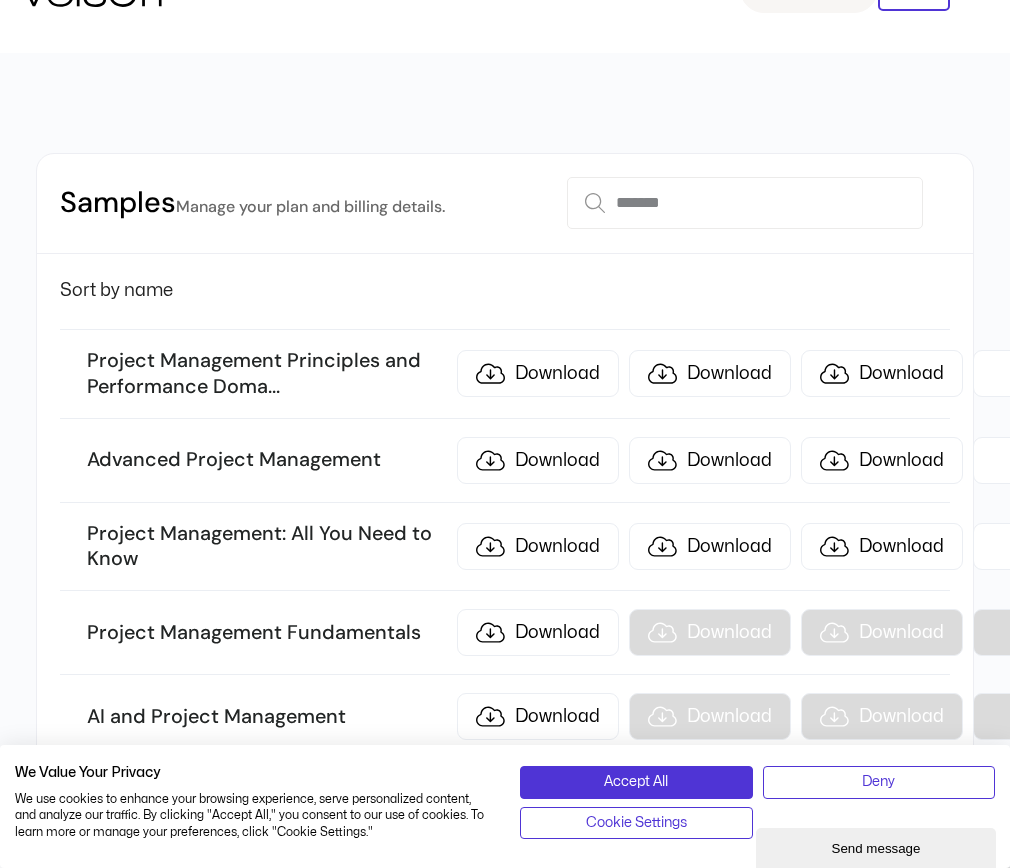scroll, scrollTop: 64, scrollLeft: 0, axis: vertical 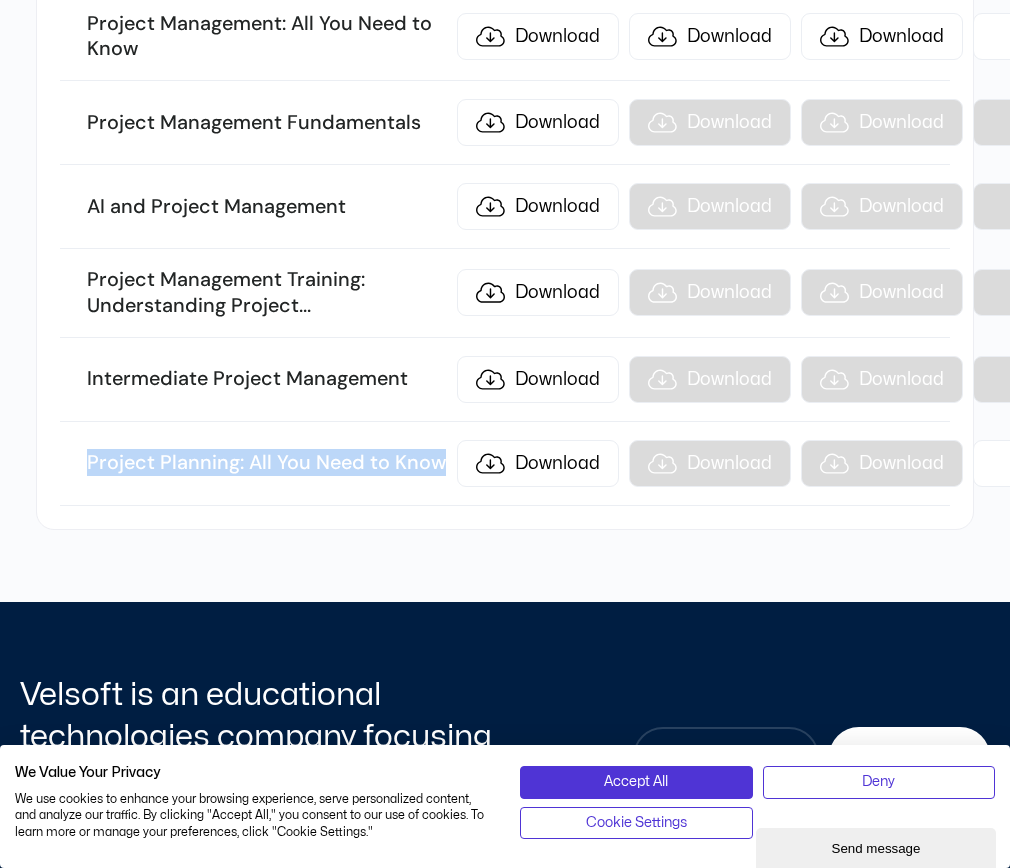 drag, startPoint x: 443, startPoint y: 484, endPoint x: 85, endPoint y: 477, distance: 358.06842 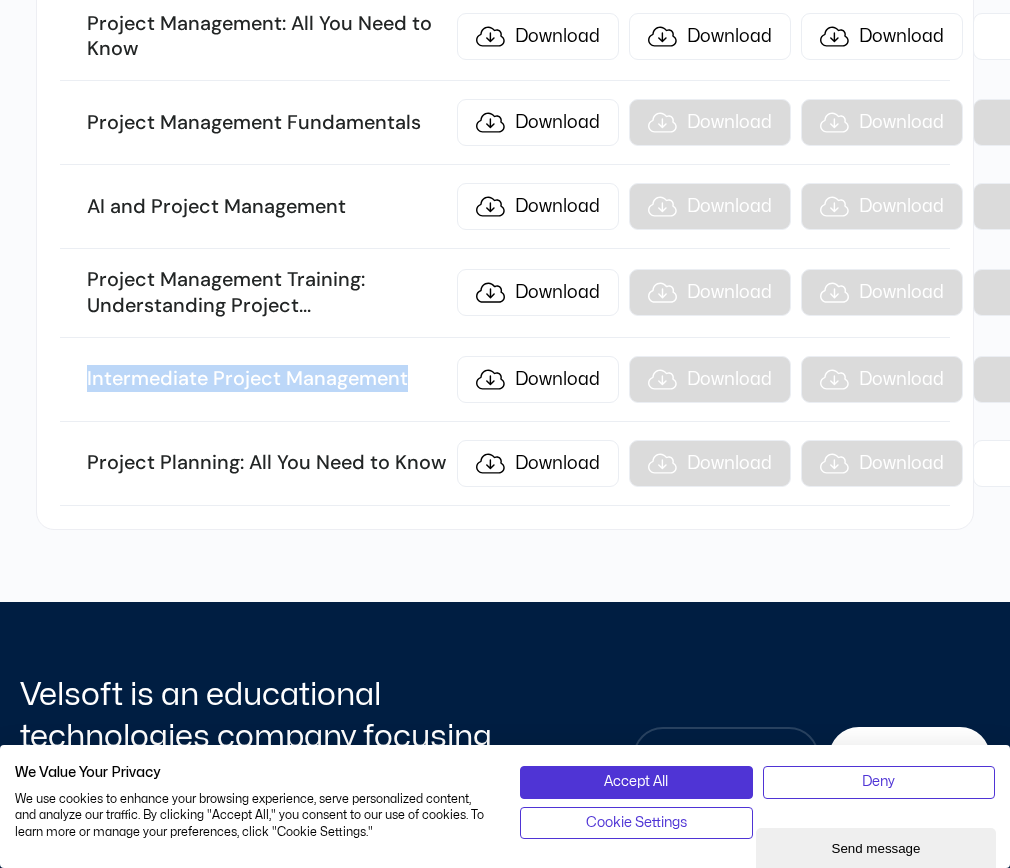 drag, startPoint x: 410, startPoint y: 405, endPoint x: 57, endPoint y: 430, distance: 353.88416 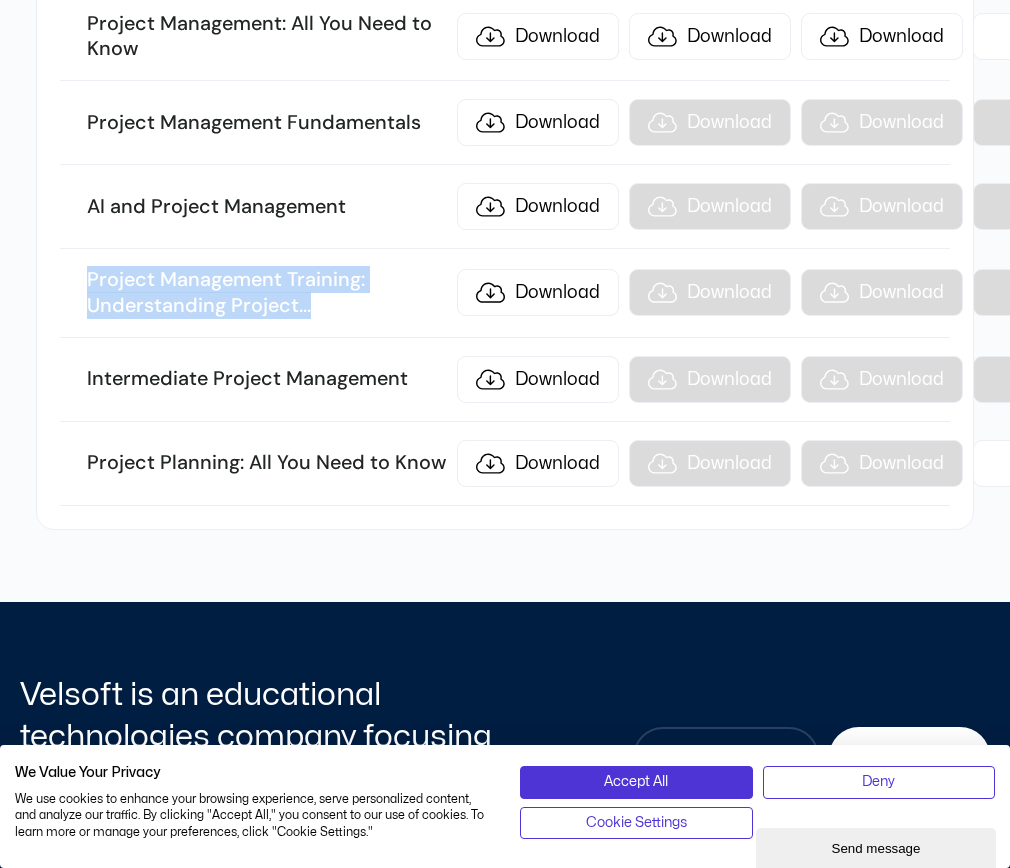 drag, startPoint x: 321, startPoint y: 320, endPoint x: 89, endPoint y: 299, distance: 232.94849 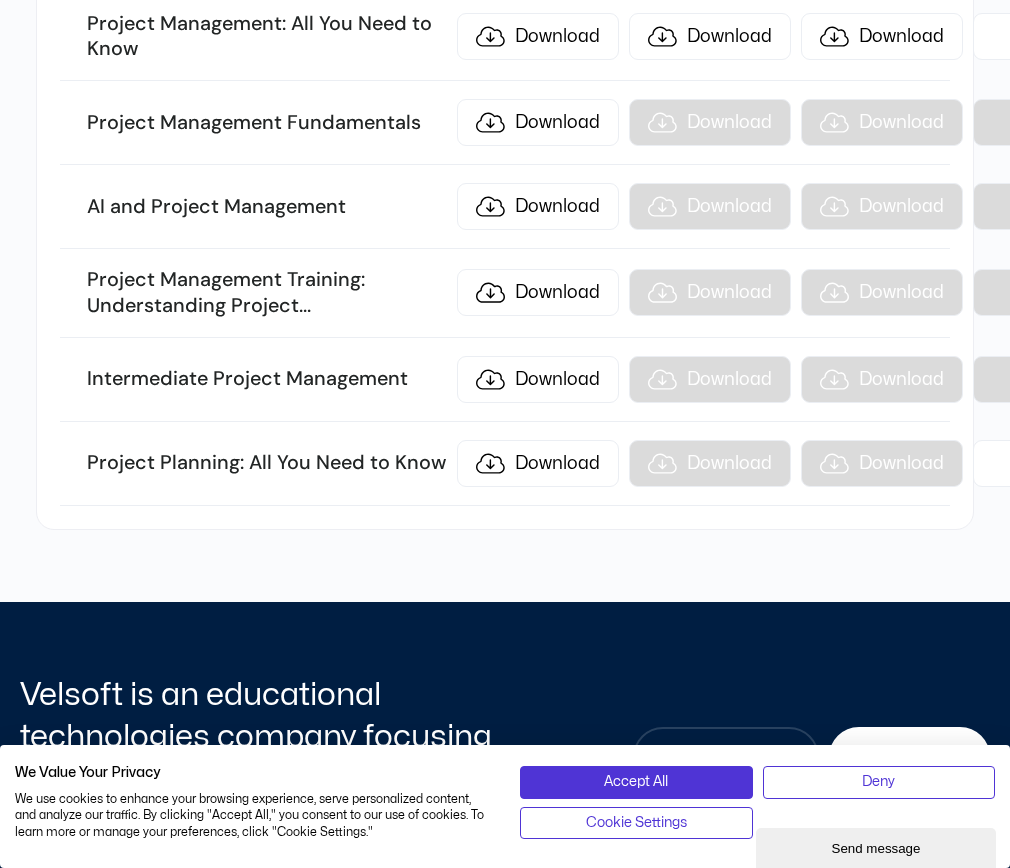 click on "..." at bounding box center (305, 305) 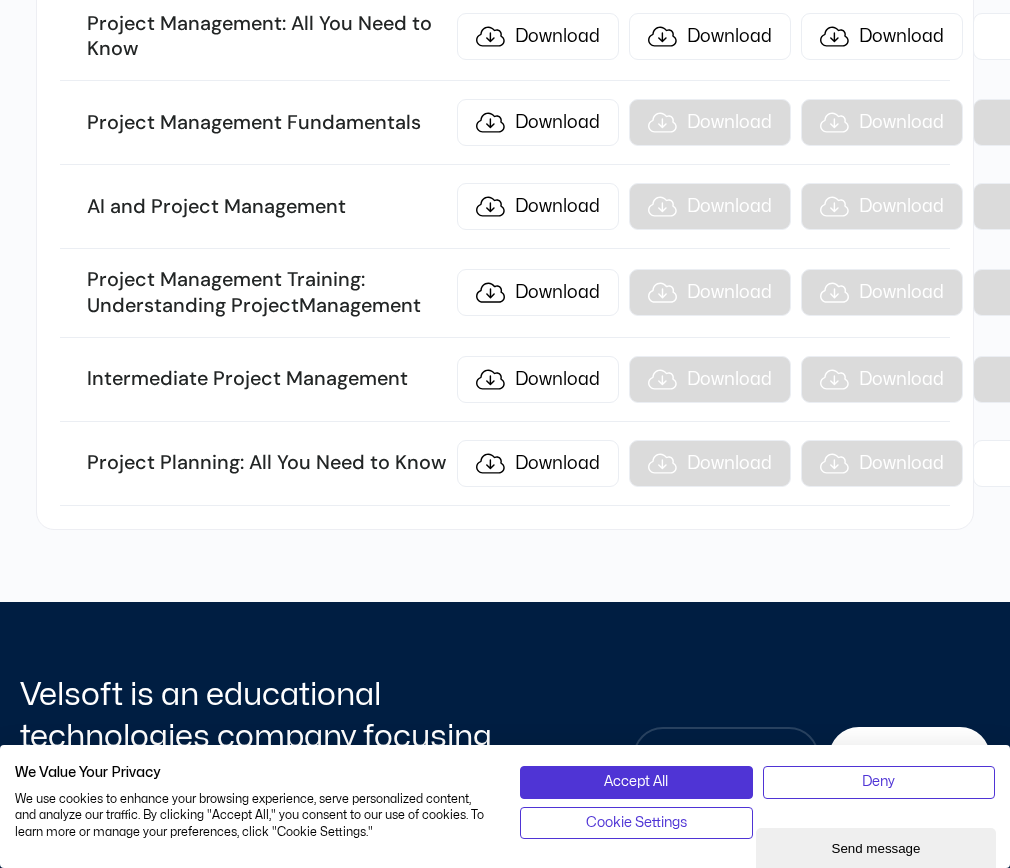 click on "Project Management Training: Understanding Project ...  Management Download Download Download View" at bounding box center (504, 293) 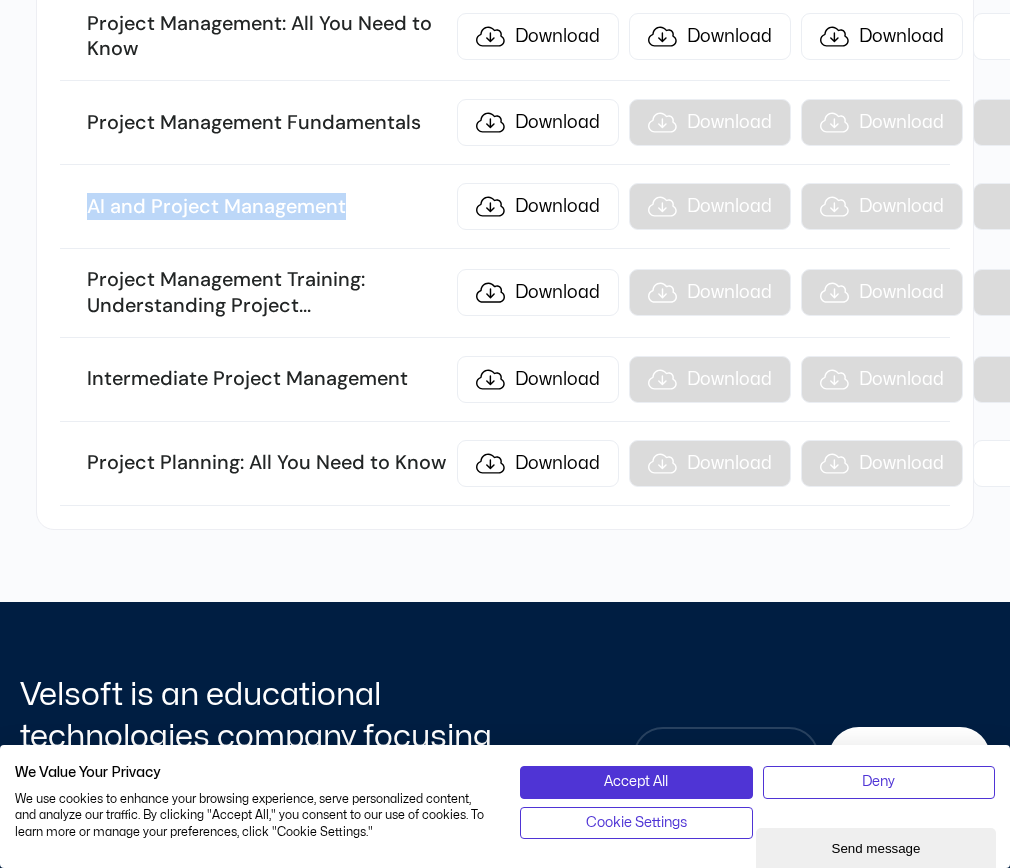 drag, startPoint x: 349, startPoint y: 230, endPoint x: 83, endPoint y: 230, distance: 266 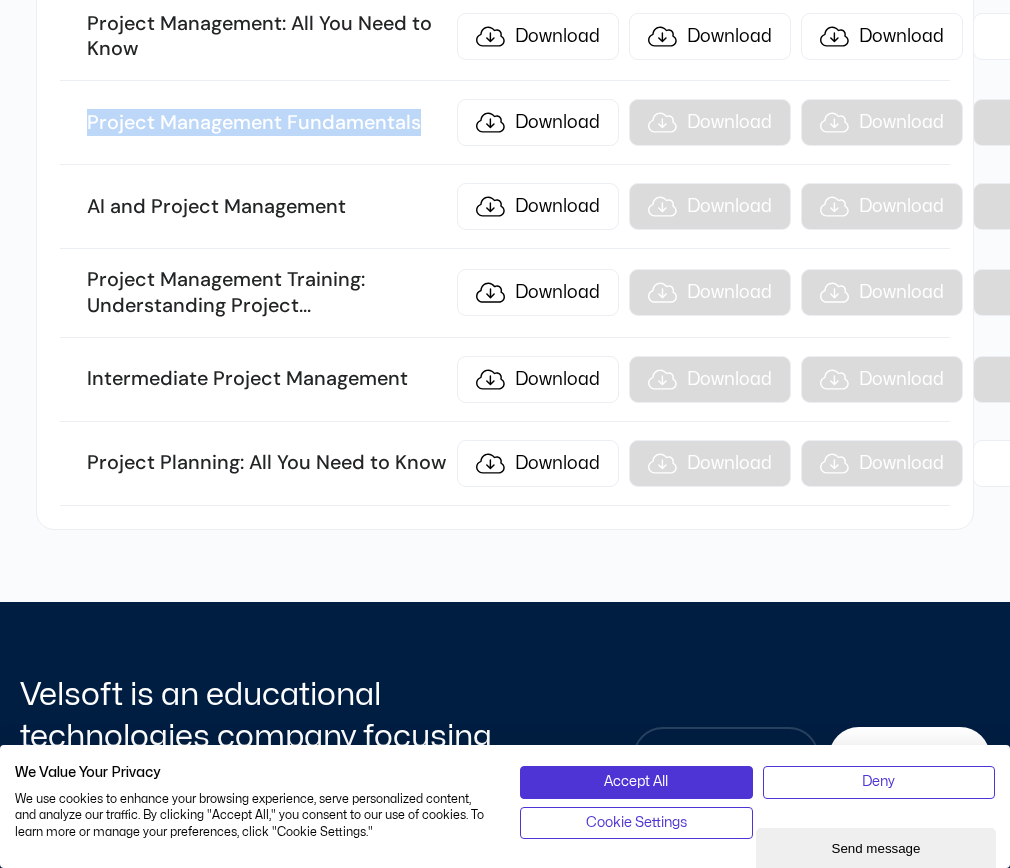 drag, startPoint x: 425, startPoint y: 146, endPoint x: 87, endPoint y: 145, distance: 338.00146 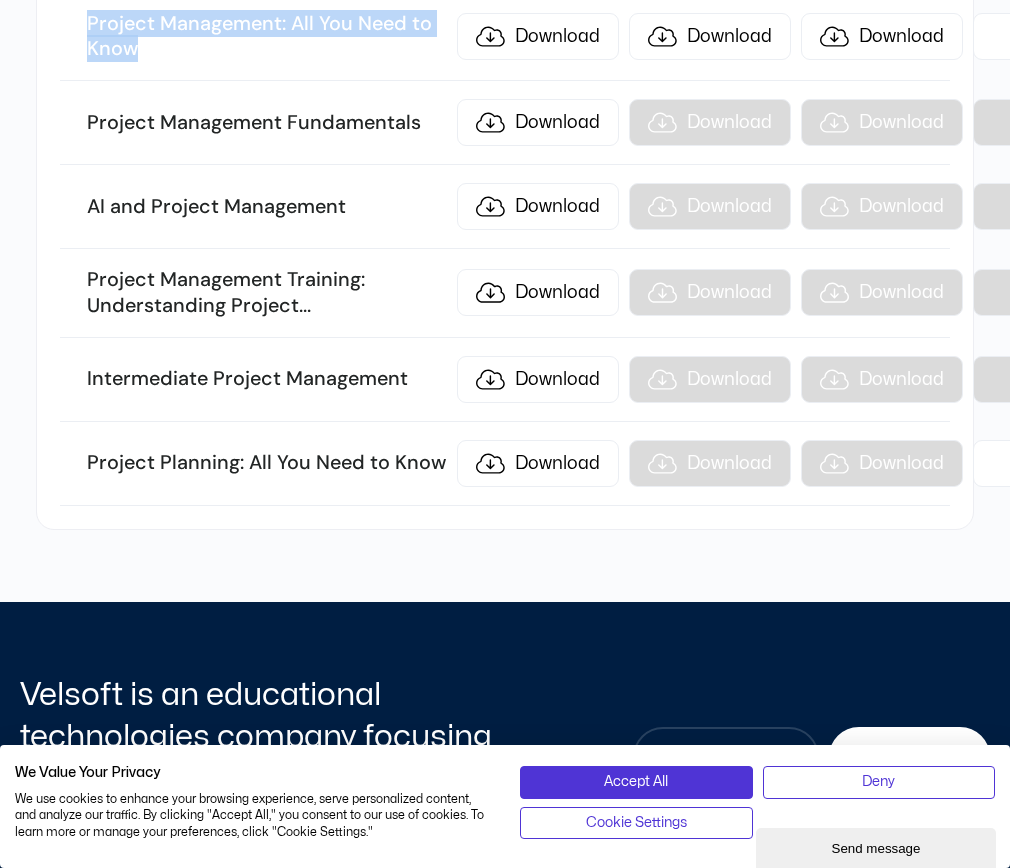 drag, startPoint x: 179, startPoint y: 66, endPoint x: 75, endPoint y: 41, distance: 106.96261 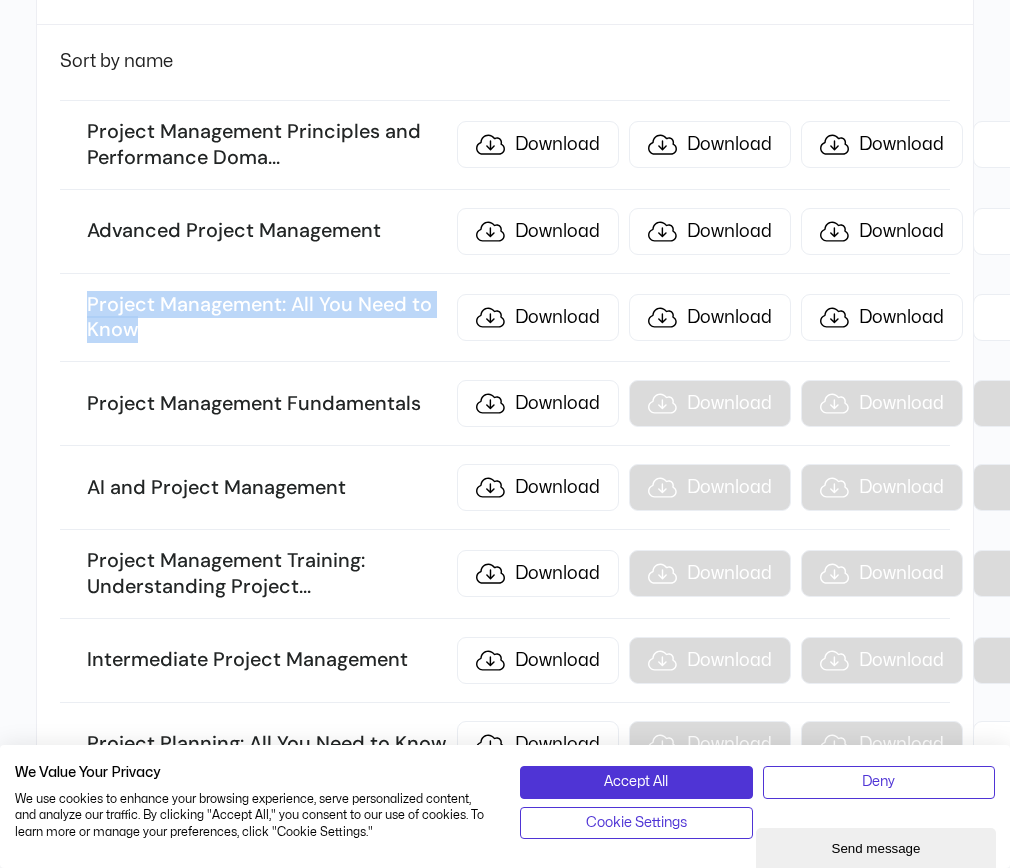 scroll, scrollTop: 266, scrollLeft: 0, axis: vertical 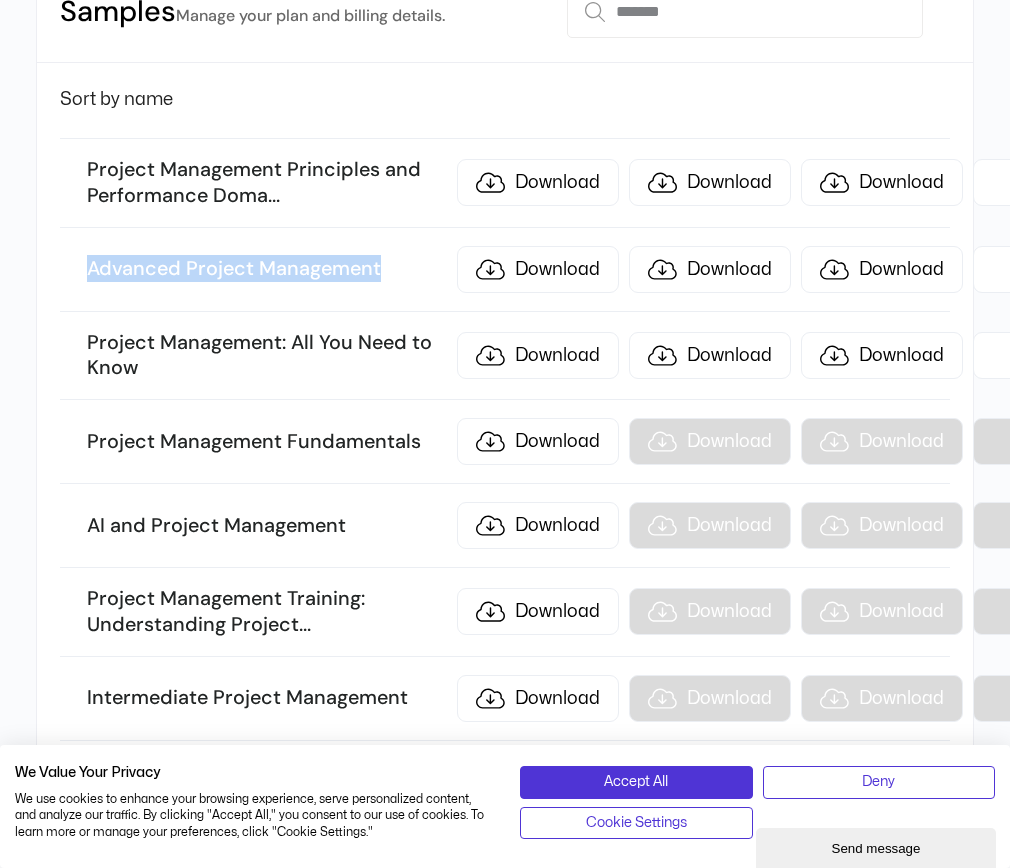 drag, startPoint x: 387, startPoint y: 298, endPoint x: 87, endPoint y: 286, distance: 300.2399 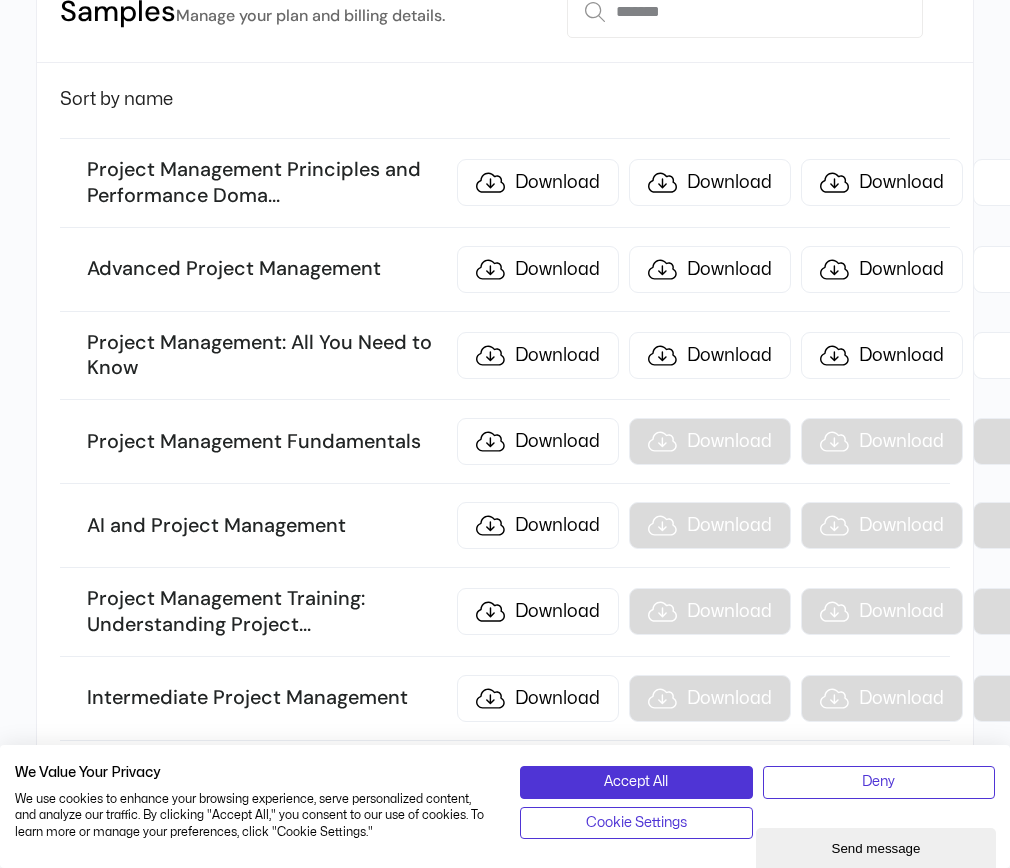 click on "..." at bounding box center [274, 195] 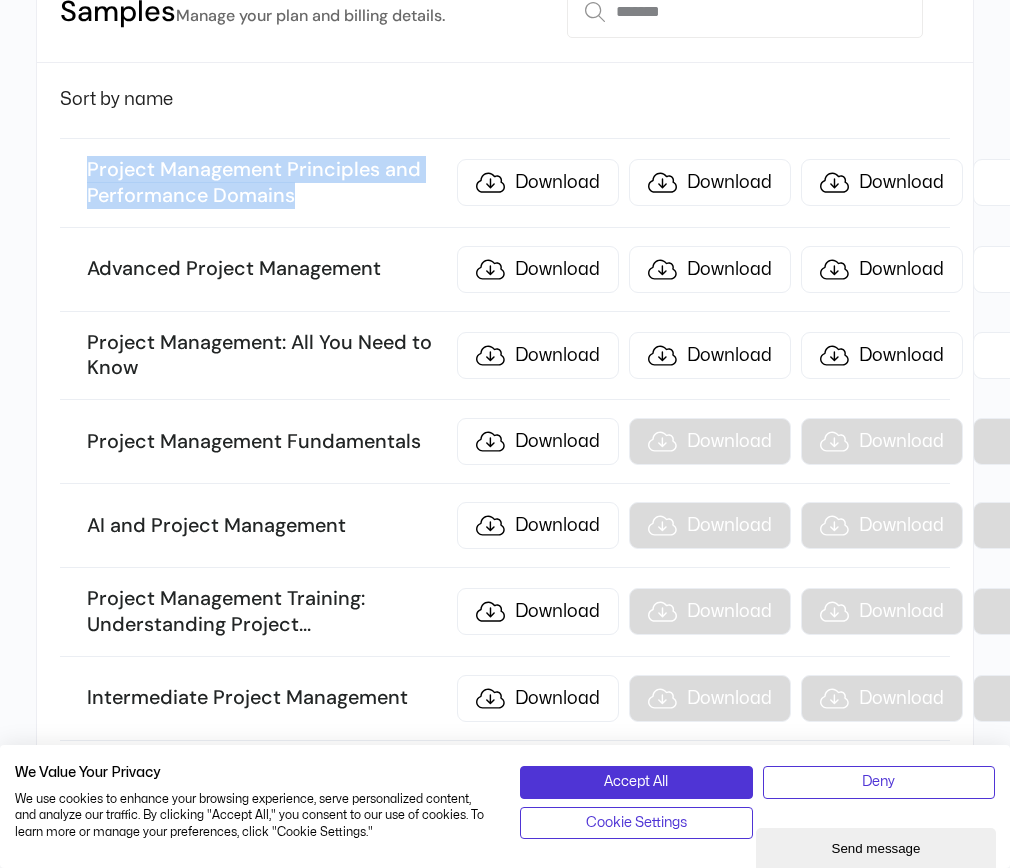 drag, startPoint x: 303, startPoint y: 217, endPoint x: 87, endPoint y: 188, distance: 217.93806 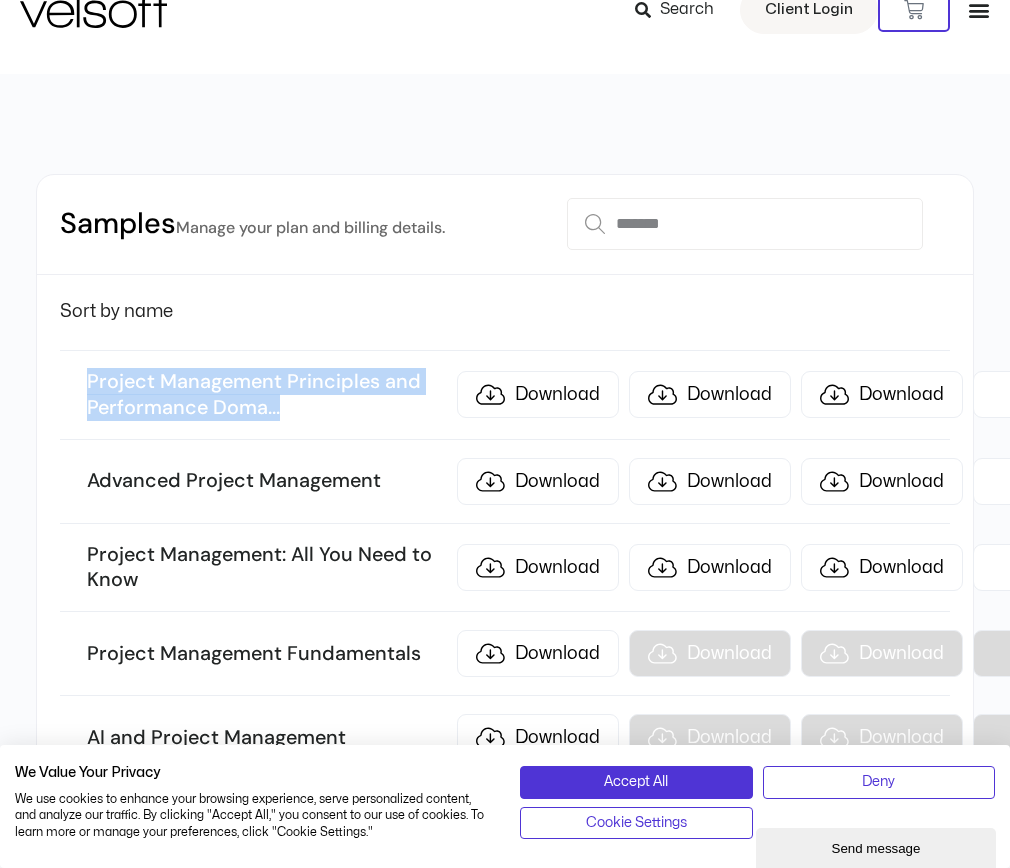 scroll, scrollTop: 0, scrollLeft: 0, axis: both 